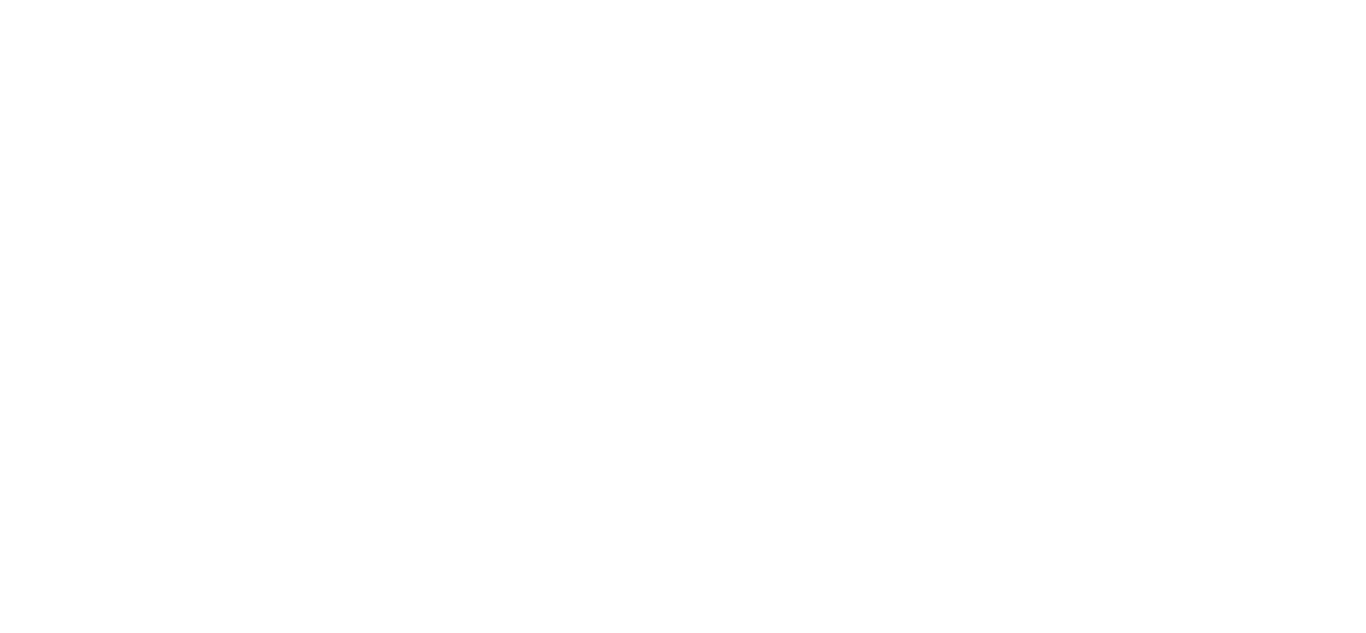 scroll, scrollTop: 0, scrollLeft: 0, axis: both 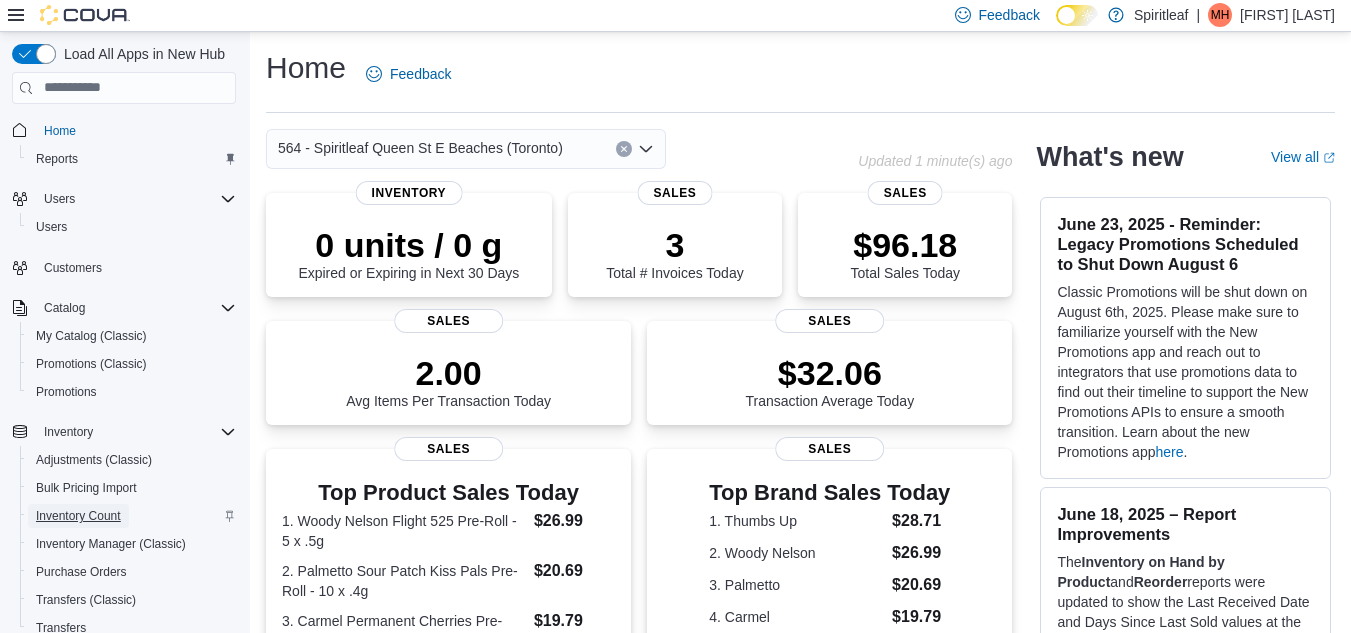 click on "Inventory Count" at bounding box center (78, 516) 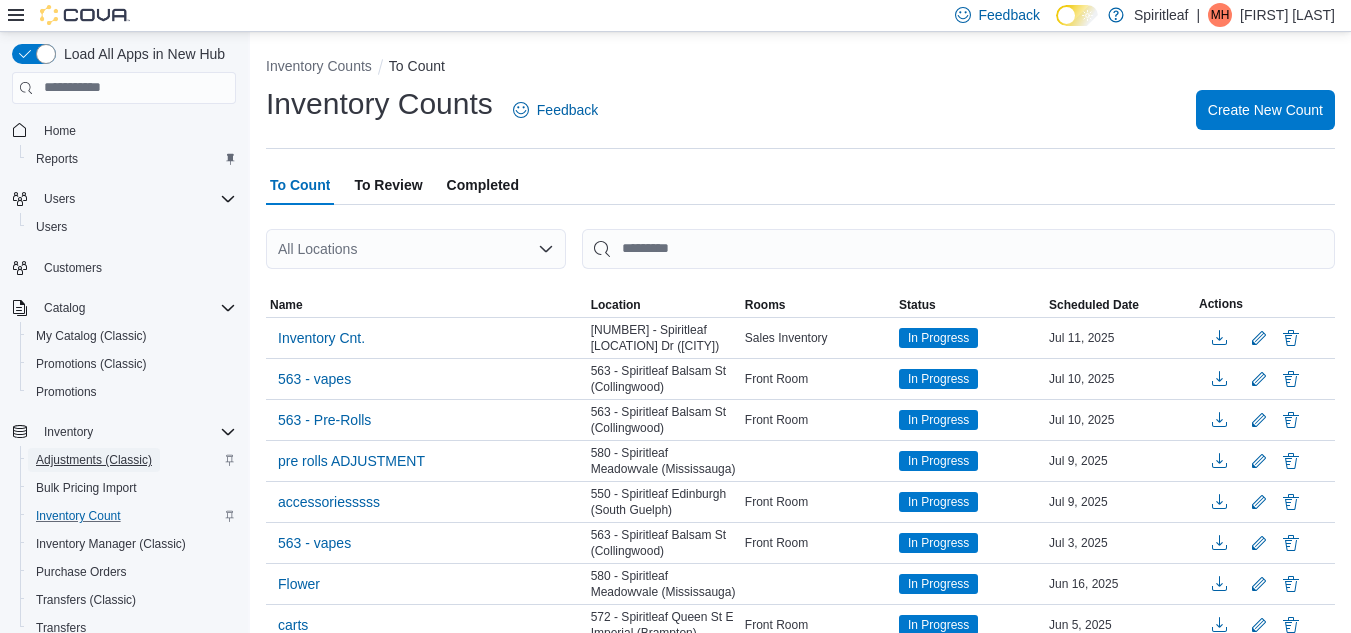 click on "Adjustments (Classic)" at bounding box center [94, 460] 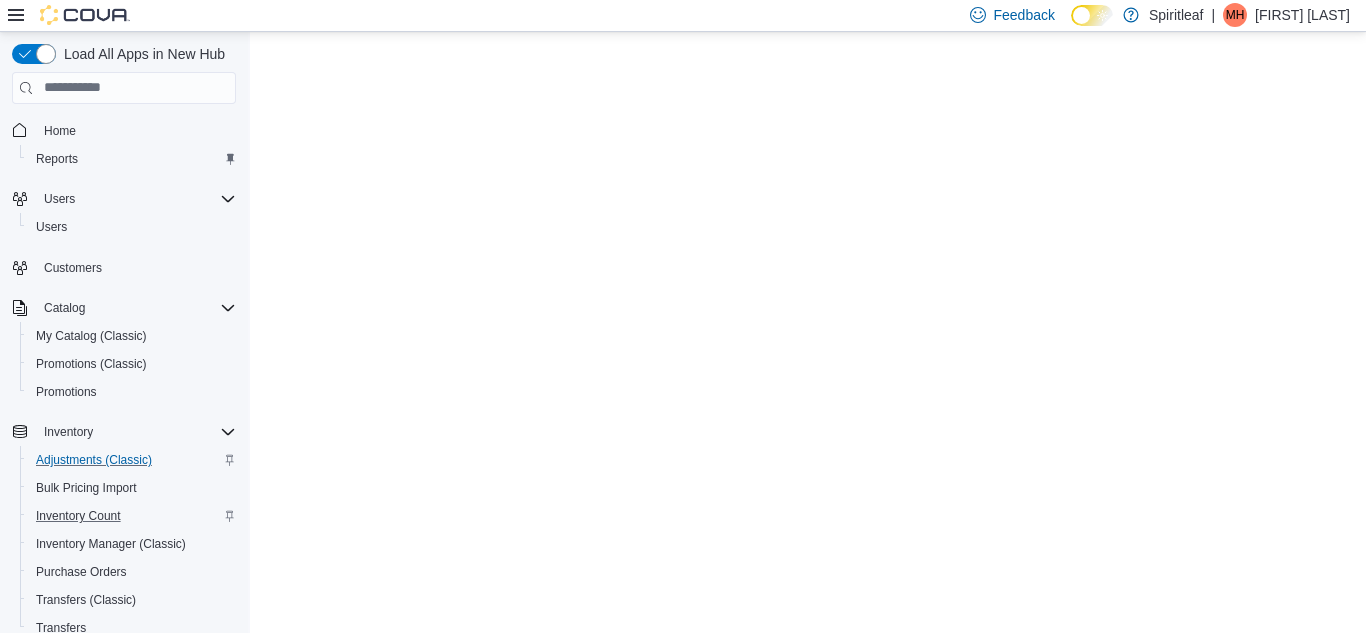 scroll, scrollTop: 0, scrollLeft: 0, axis: both 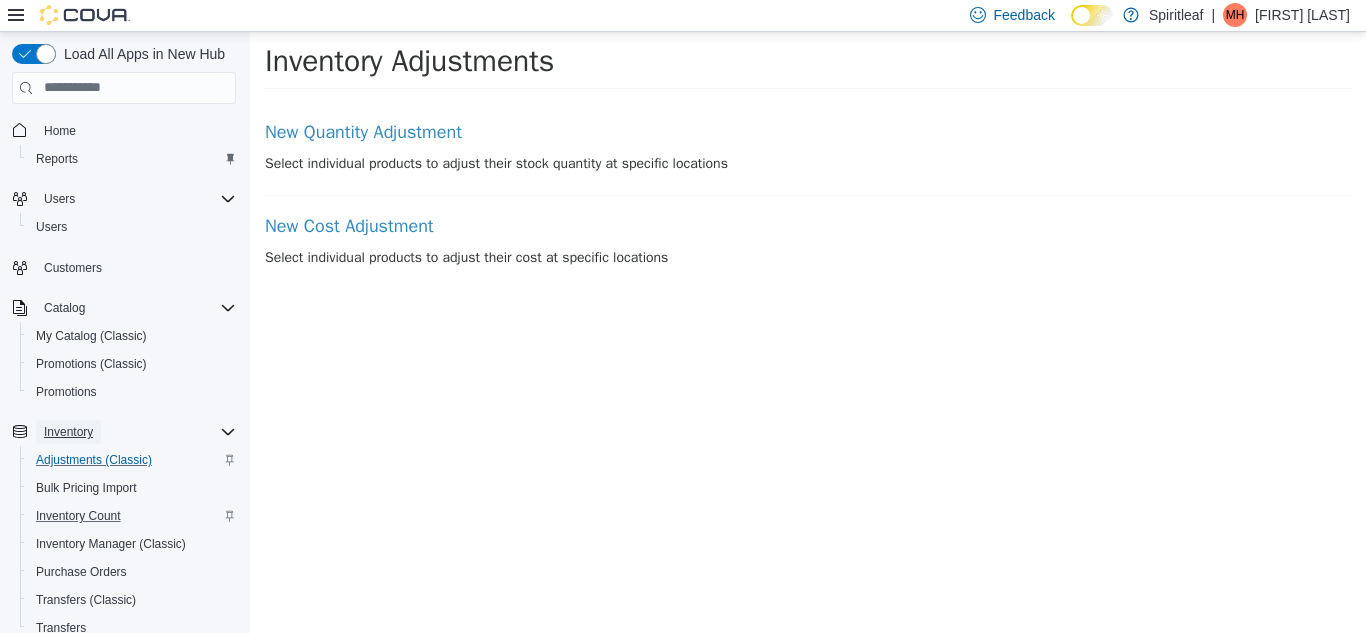 click on "Inventory" at bounding box center (68, 432) 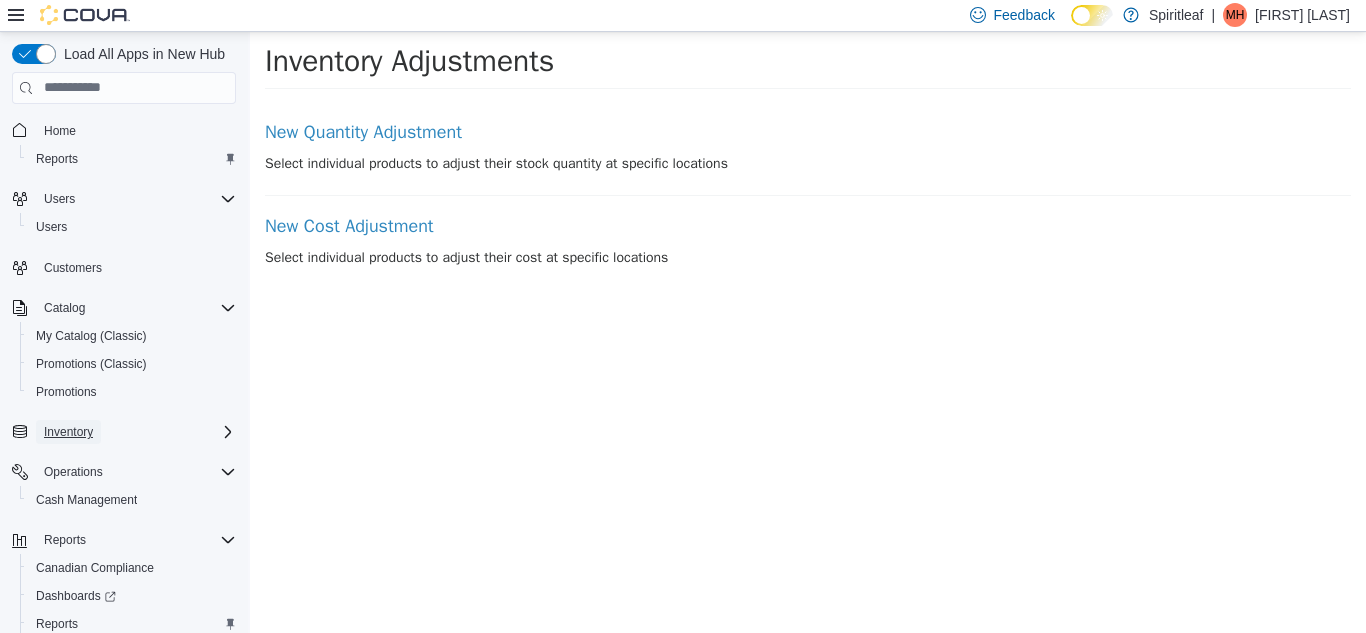click on "Inventory" at bounding box center [68, 432] 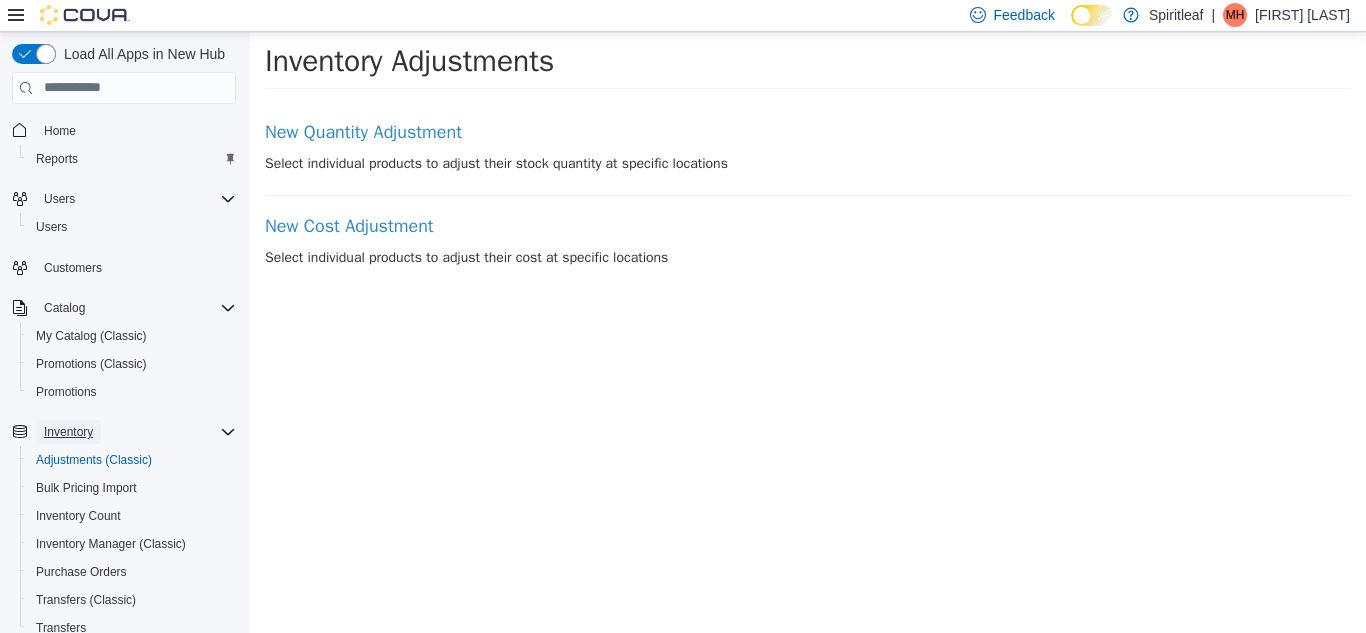 click on "Inventory" at bounding box center [68, 432] 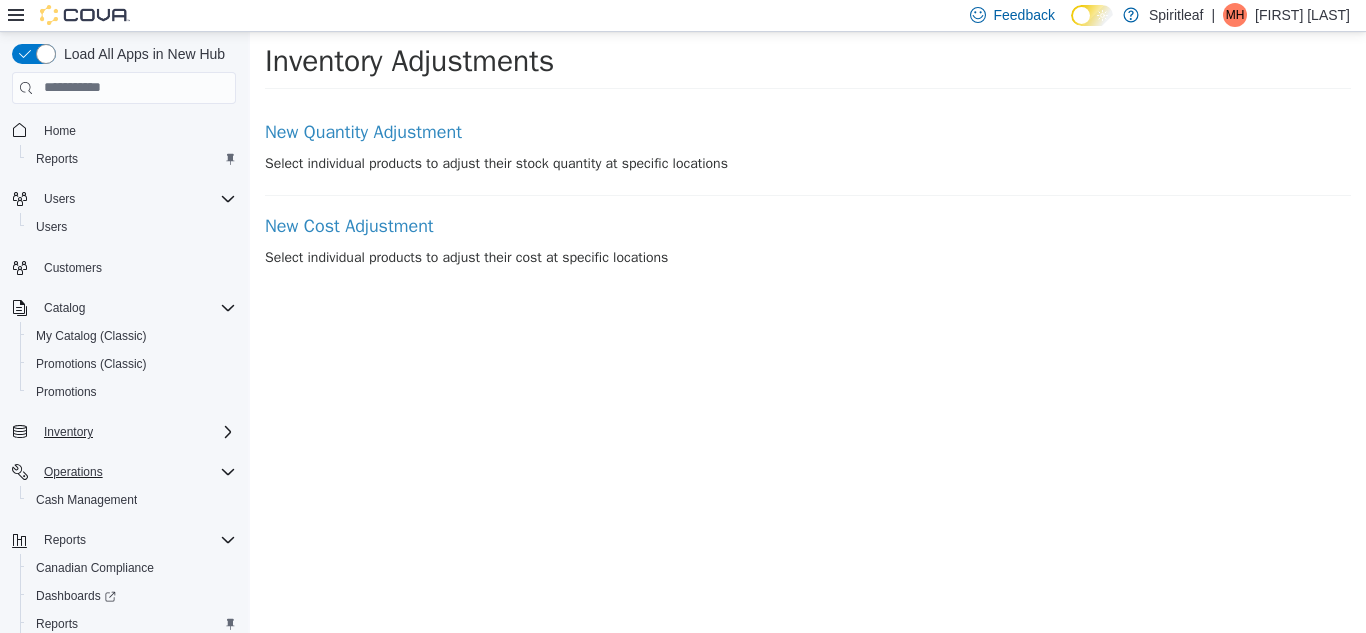 click 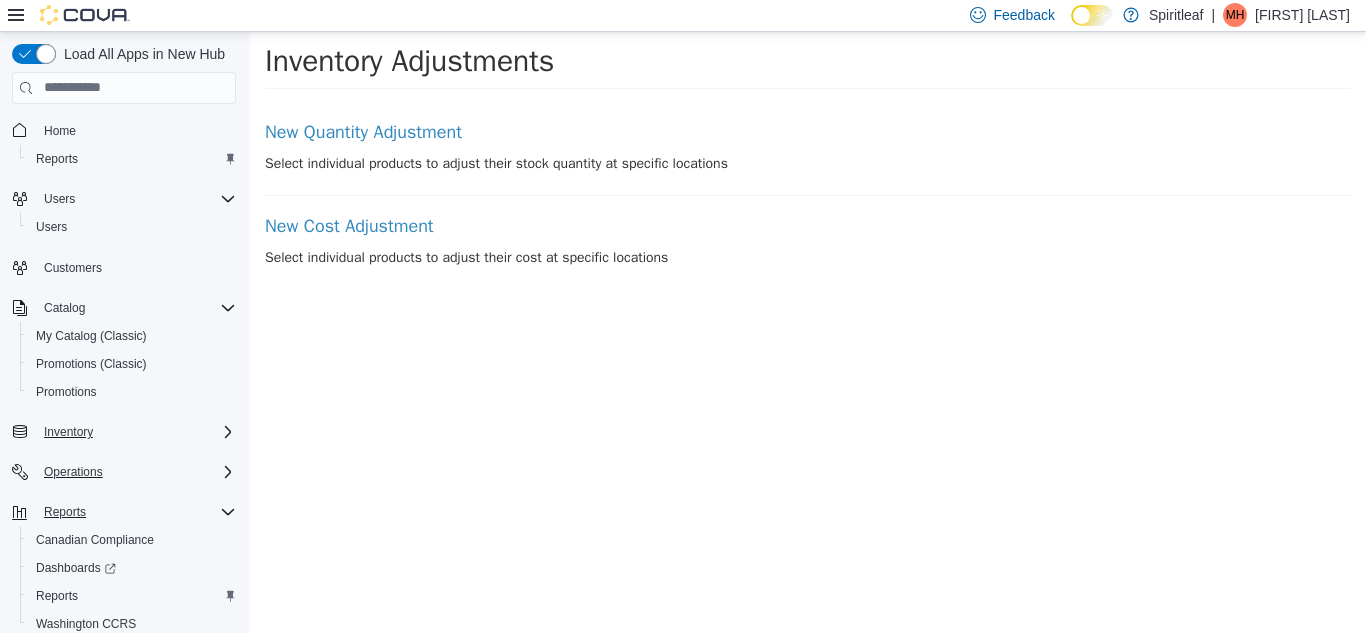 click 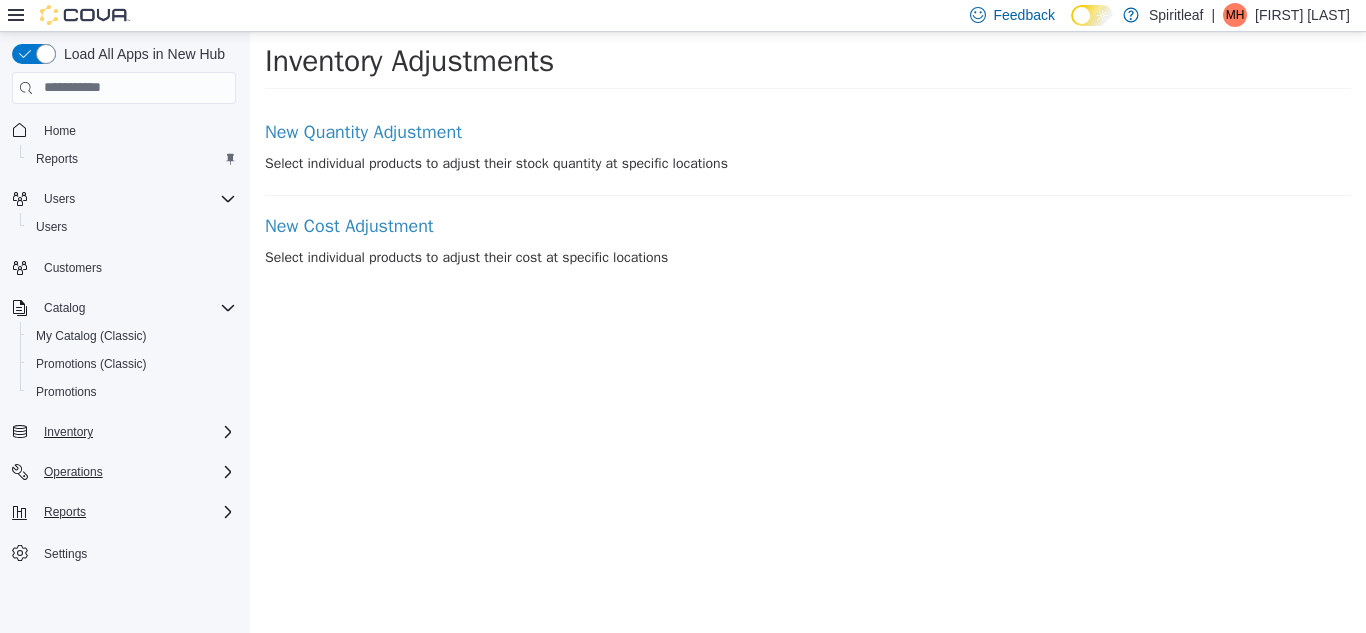 click 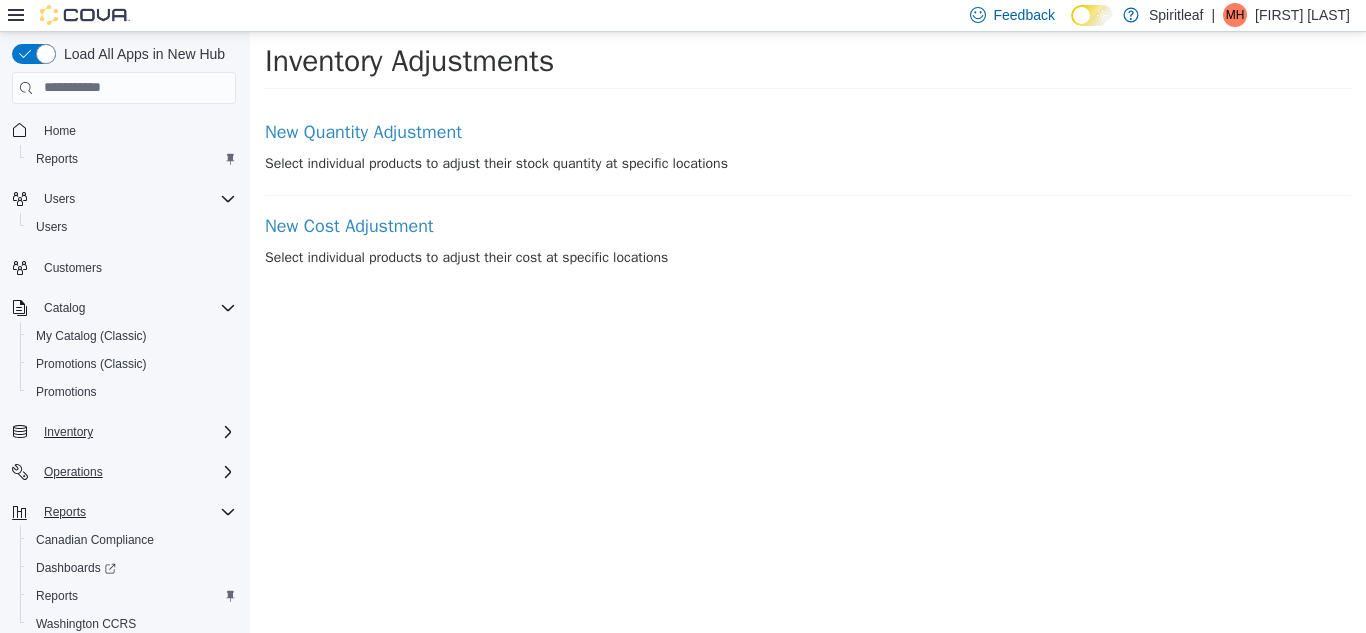 click 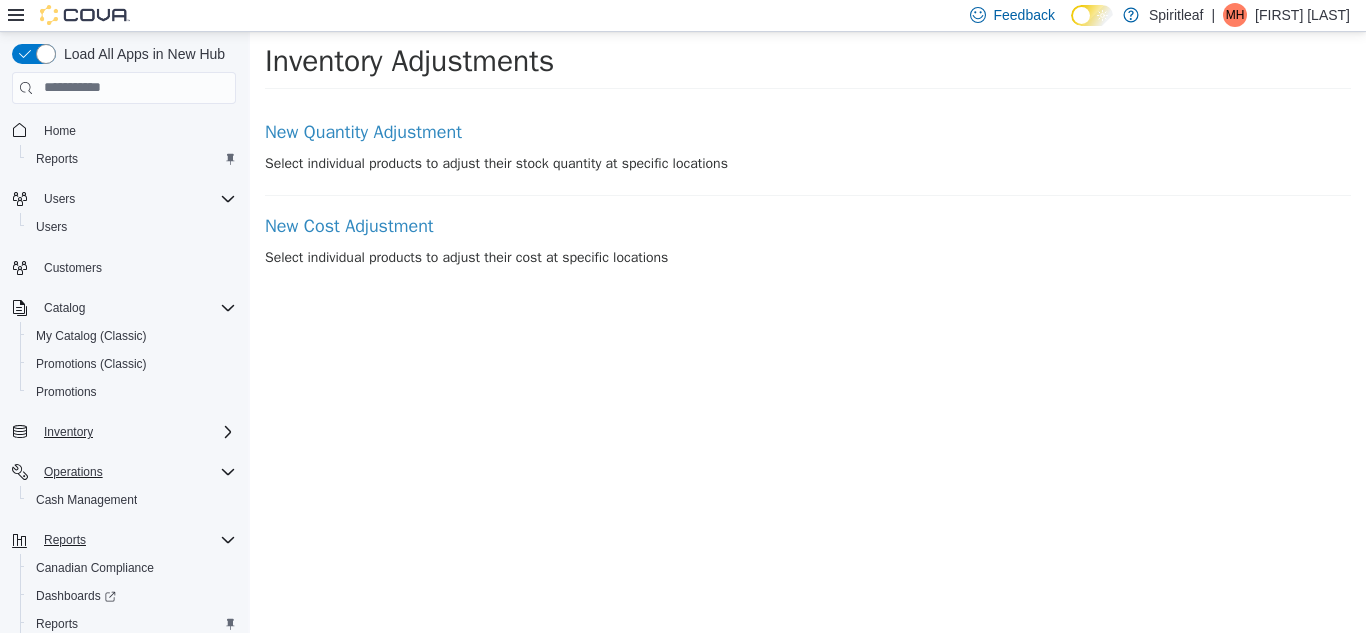 click 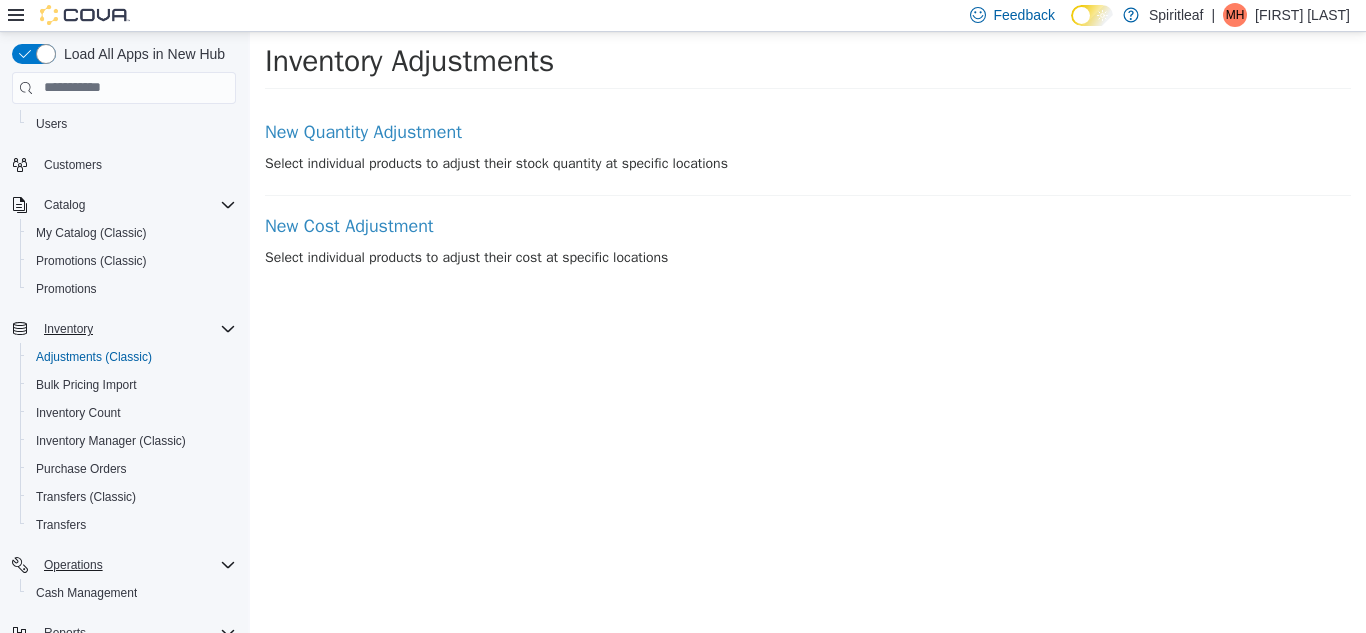 scroll, scrollTop: 102, scrollLeft: 0, axis: vertical 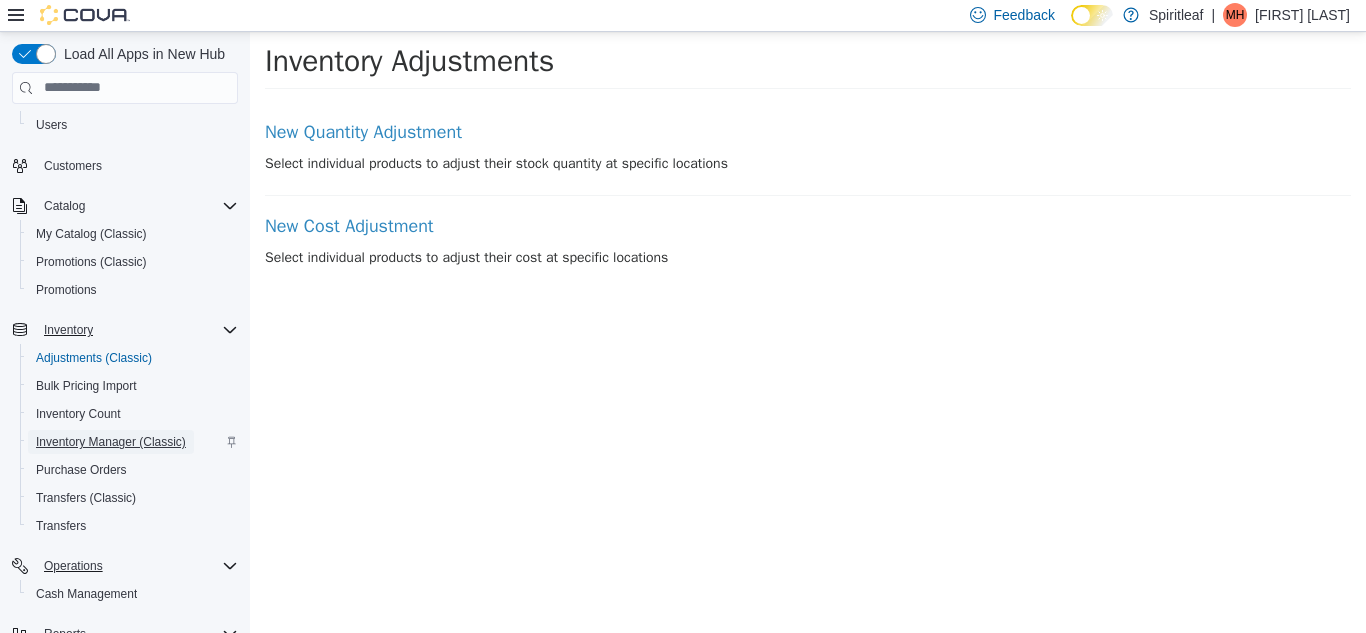 click on "Inventory Manager (Classic)" at bounding box center (111, 442) 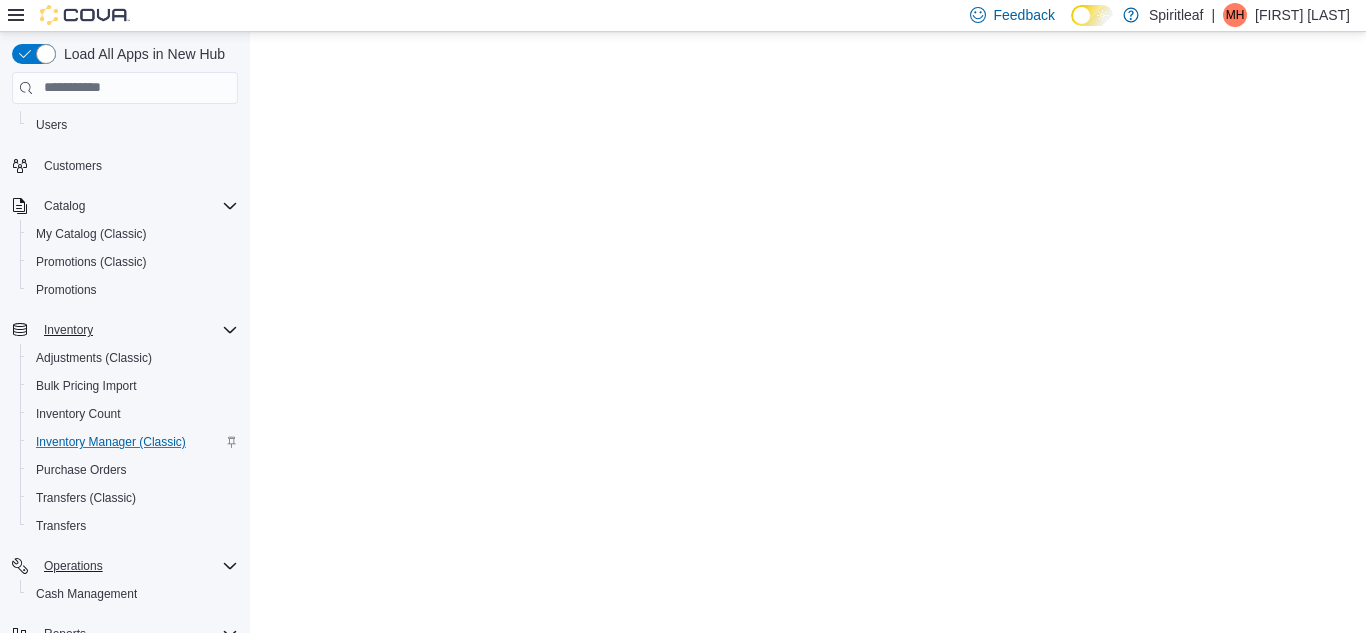 scroll, scrollTop: 0, scrollLeft: 0, axis: both 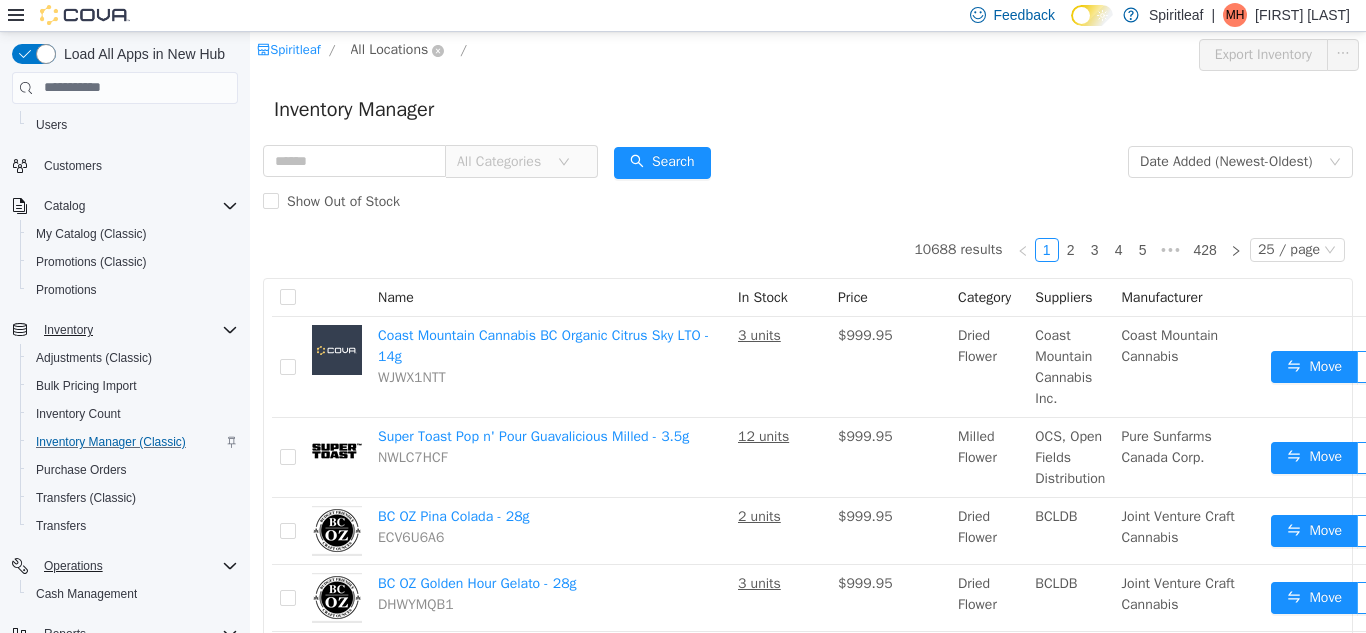 click on "All Locations" at bounding box center [390, 49] 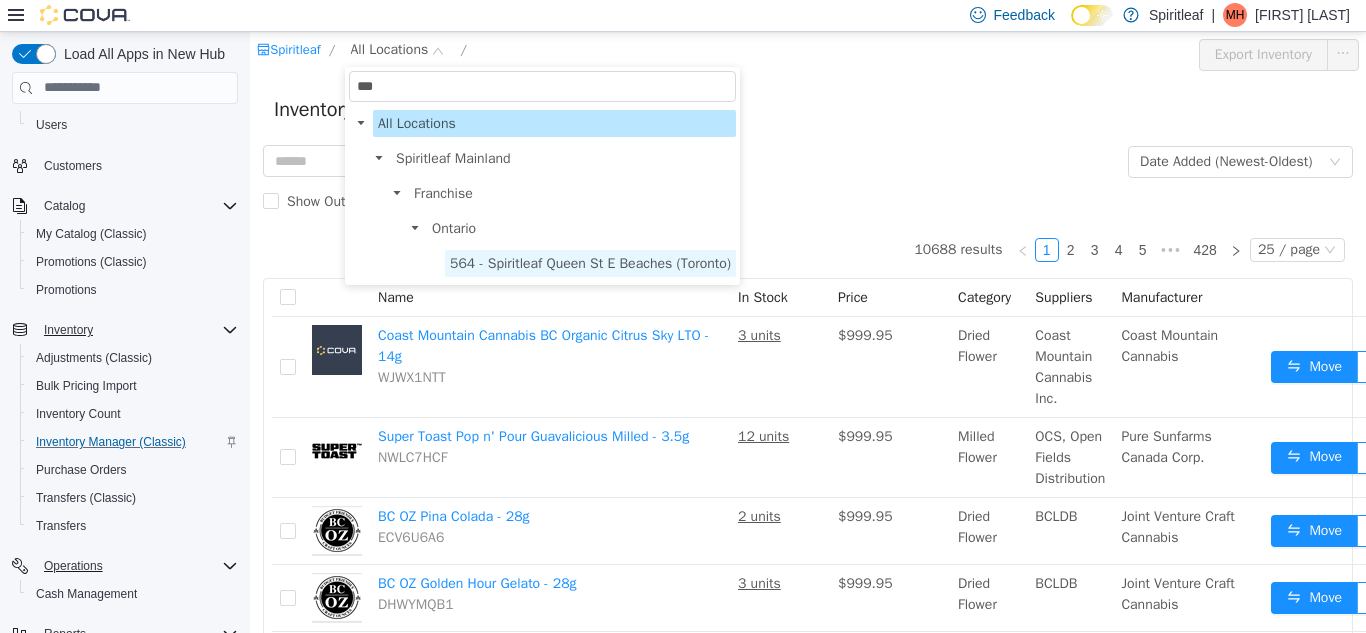 type on "***" 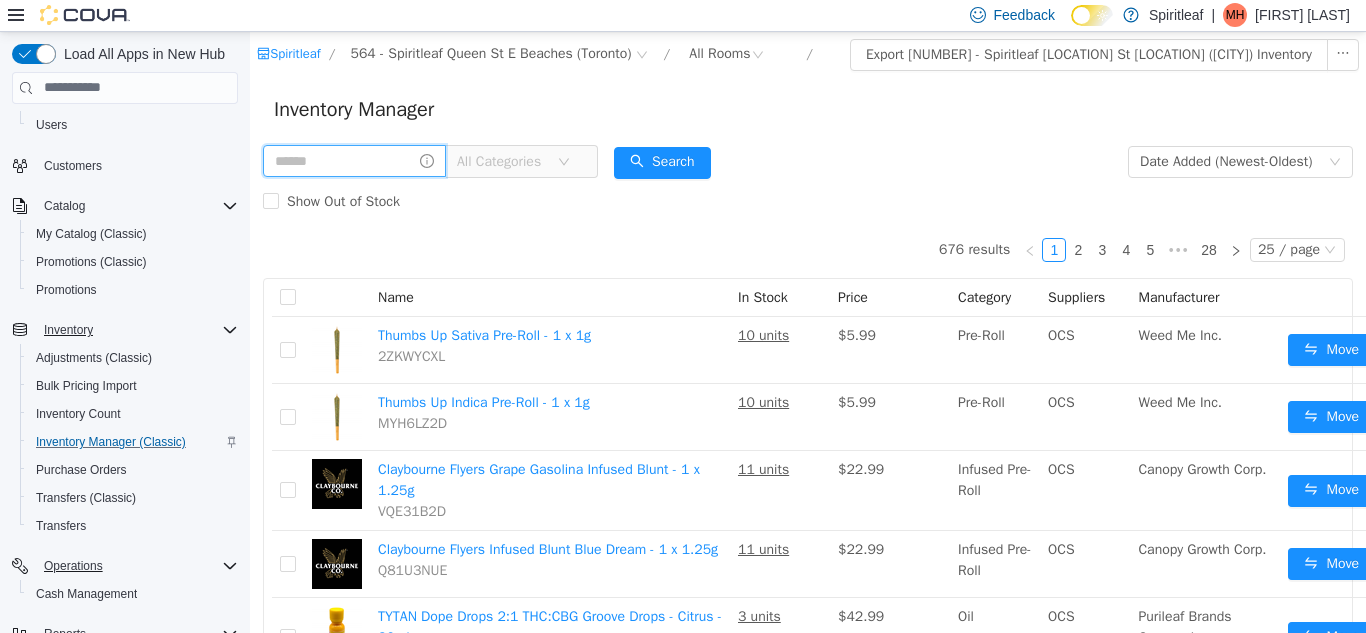 click at bounding box center (354, 160) 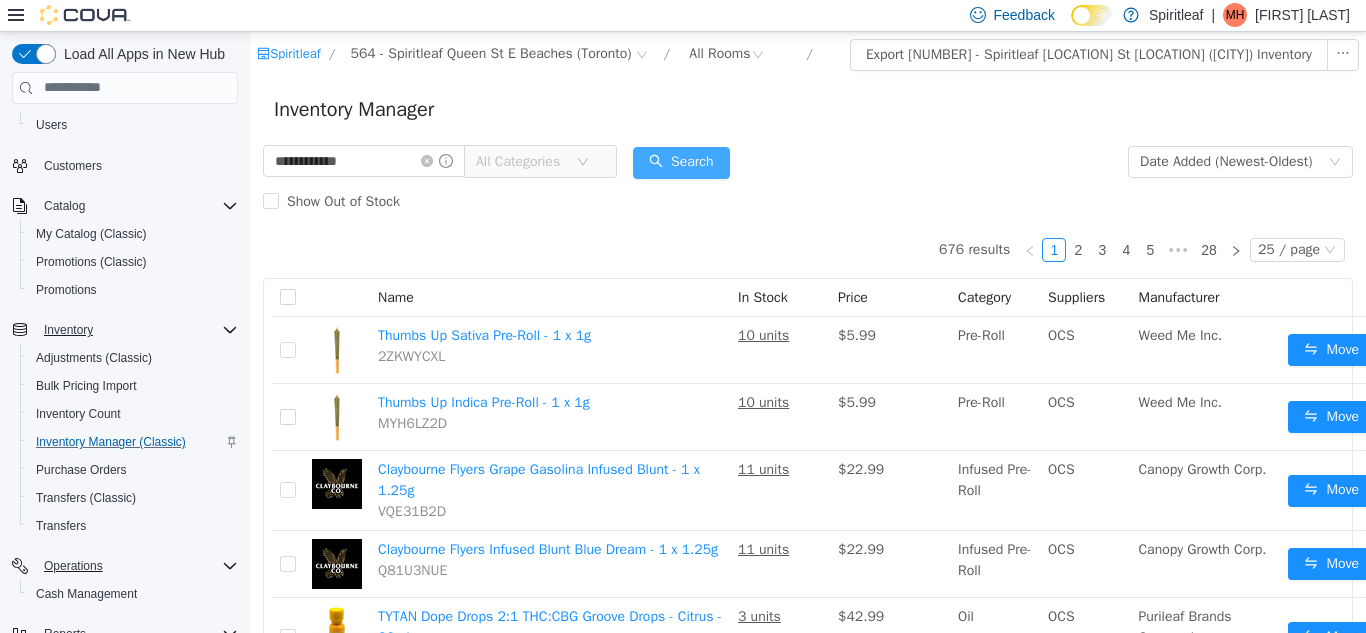 click on "Search" at bounding box center [681, 162] 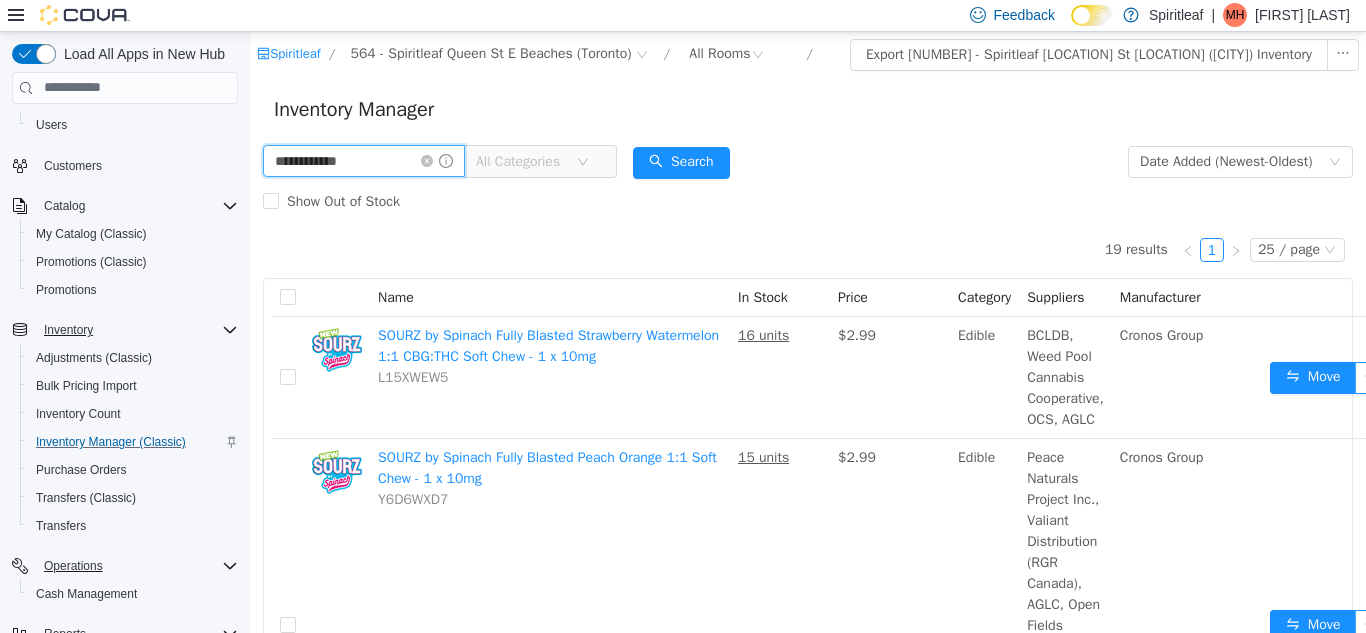 click on "**********" at bounding box center (364, 160) 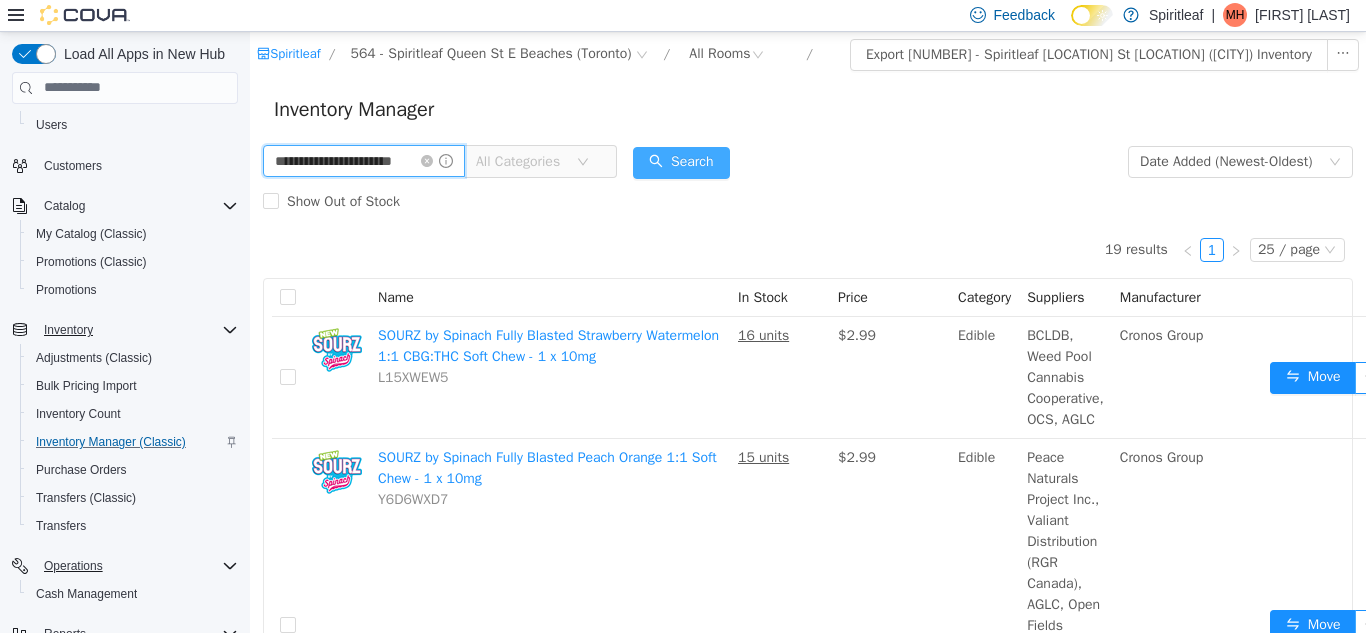 type on "**********" 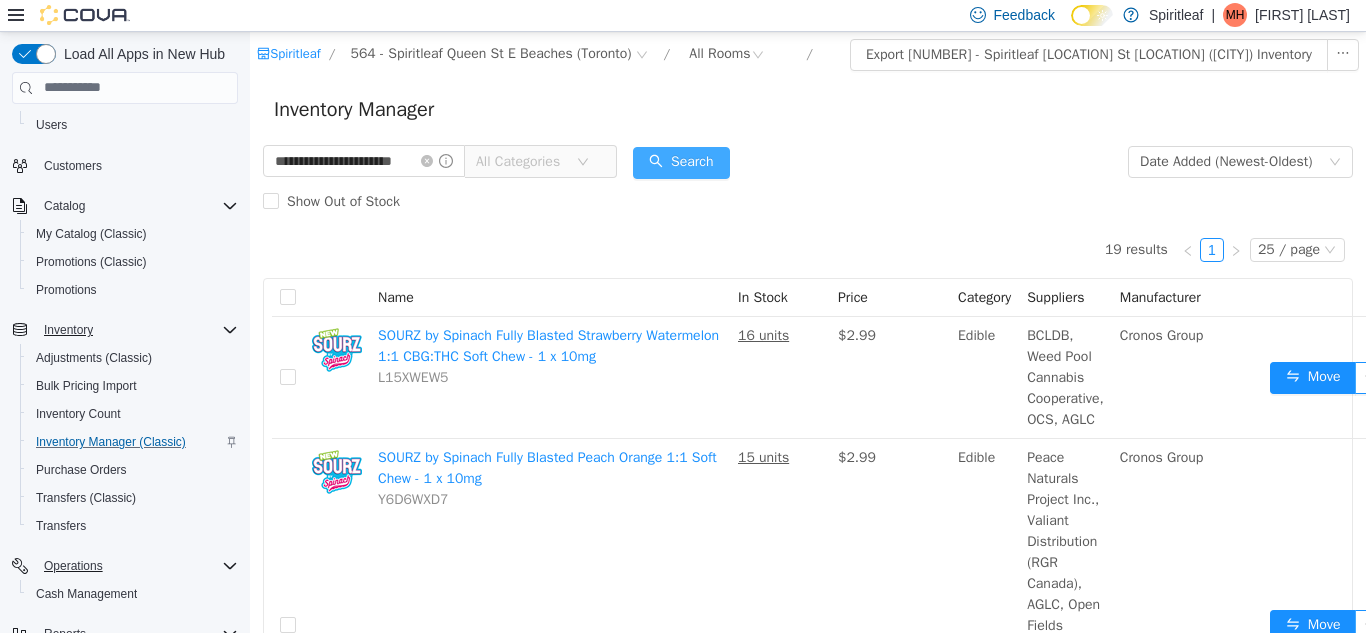 click on "Search" at bounding box center [681, 162] 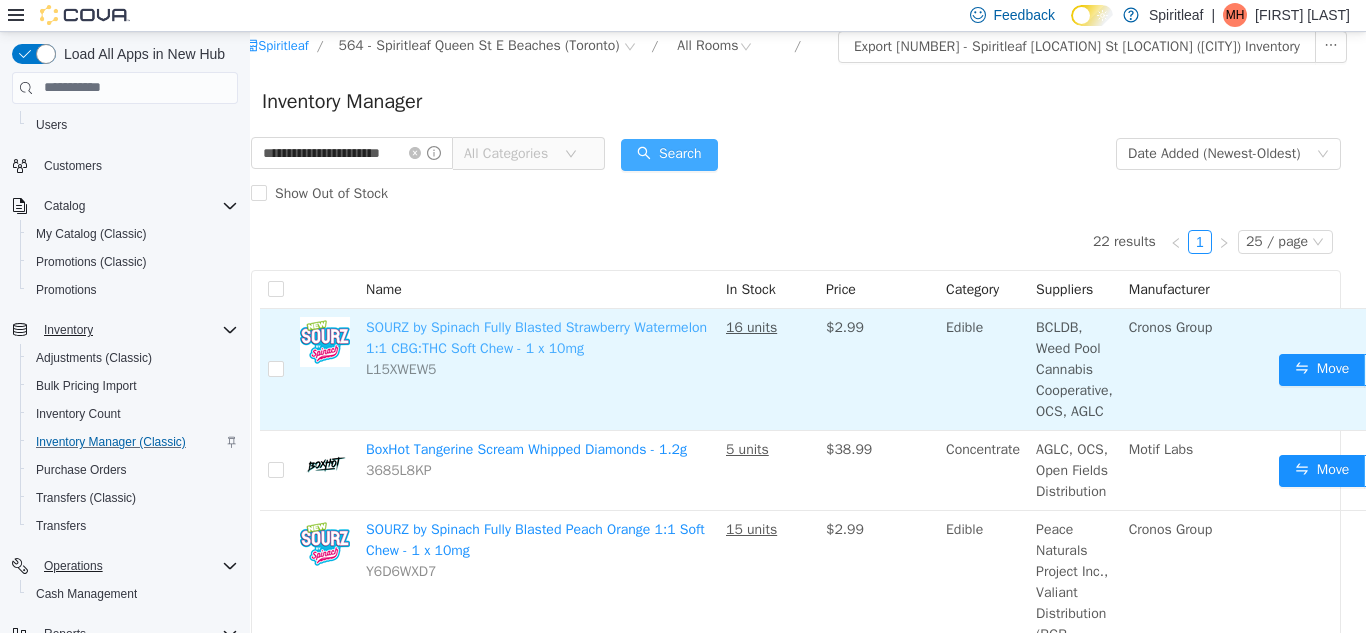 scroll, scrollTop: 0, scrollLeft: 12, axis: horizontal 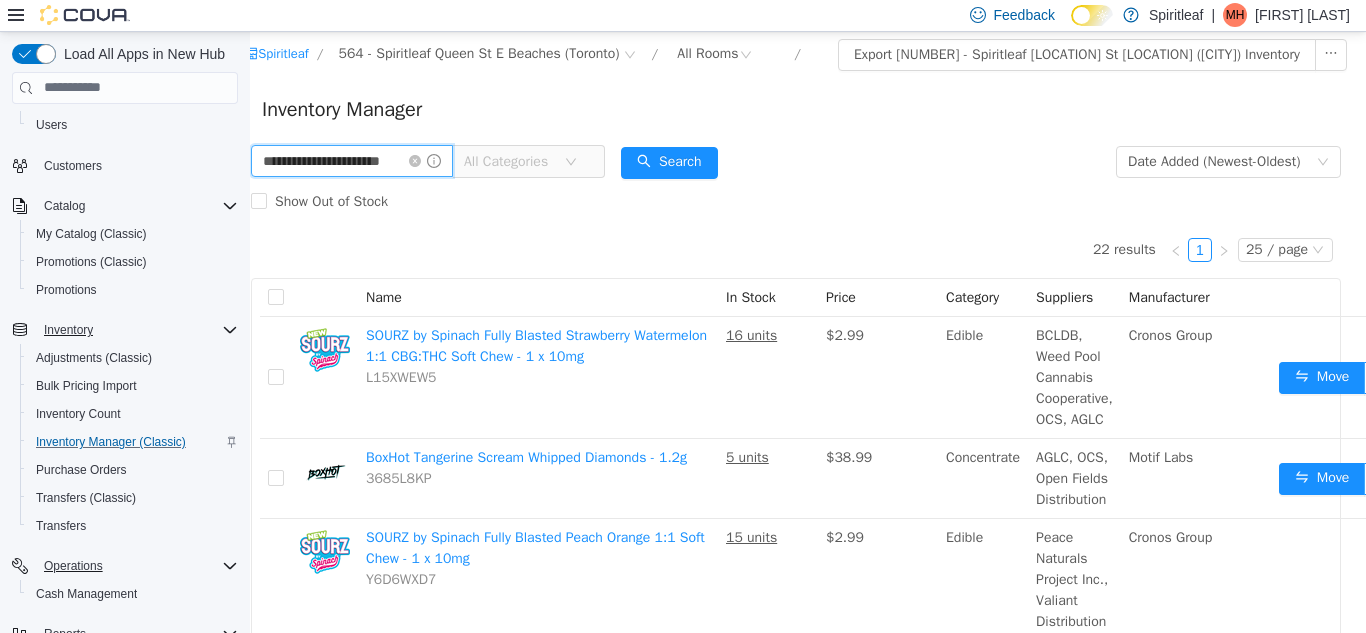 click on "**********" at bounding box center [352, 160] 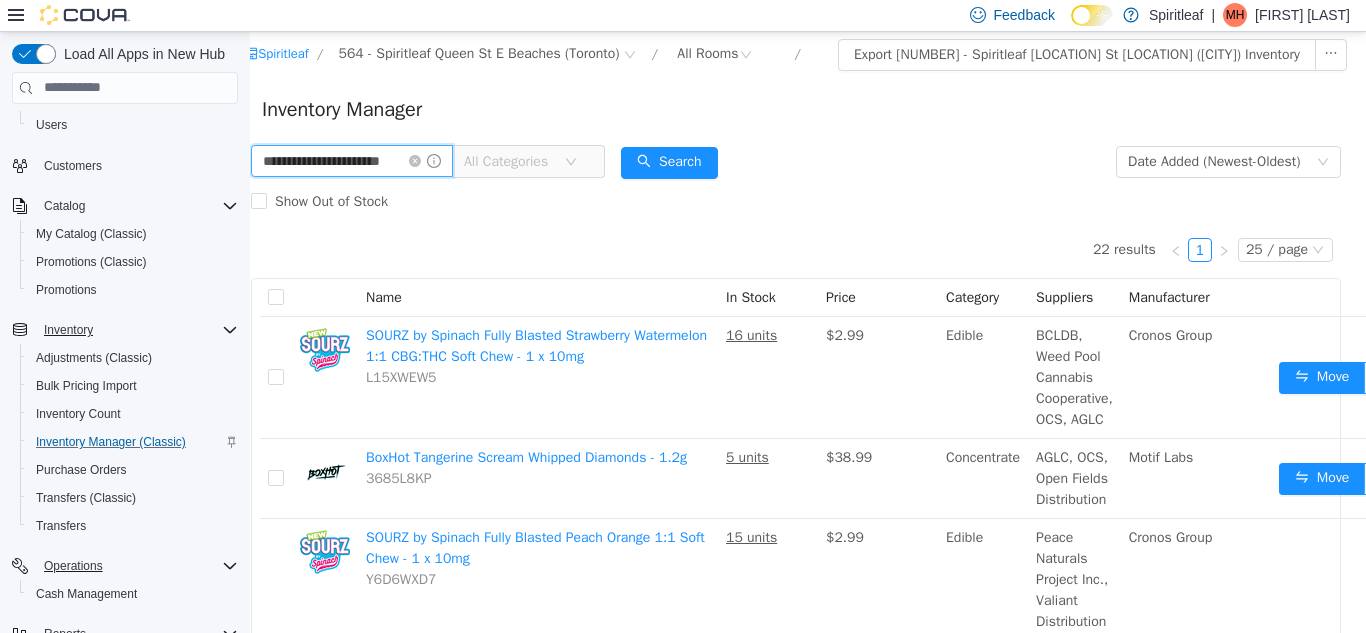 click on "**********" at bounding box center [352, 160] 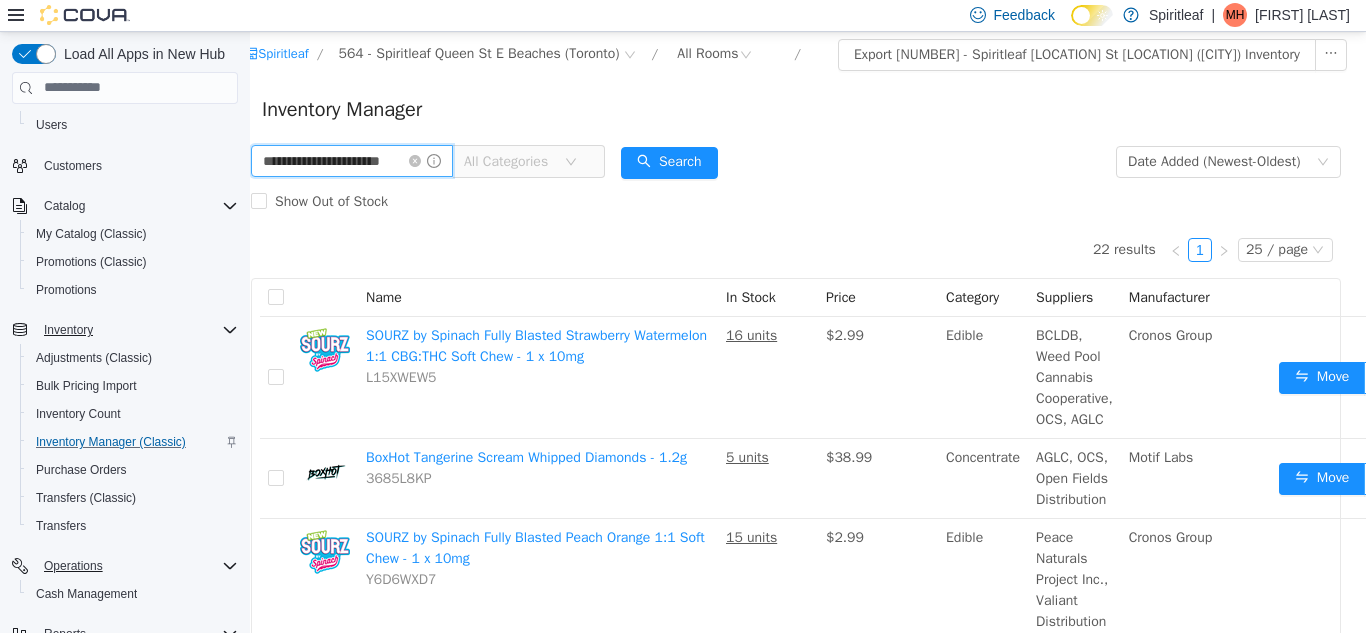 click on "**********" at bounding box center [352, 160] 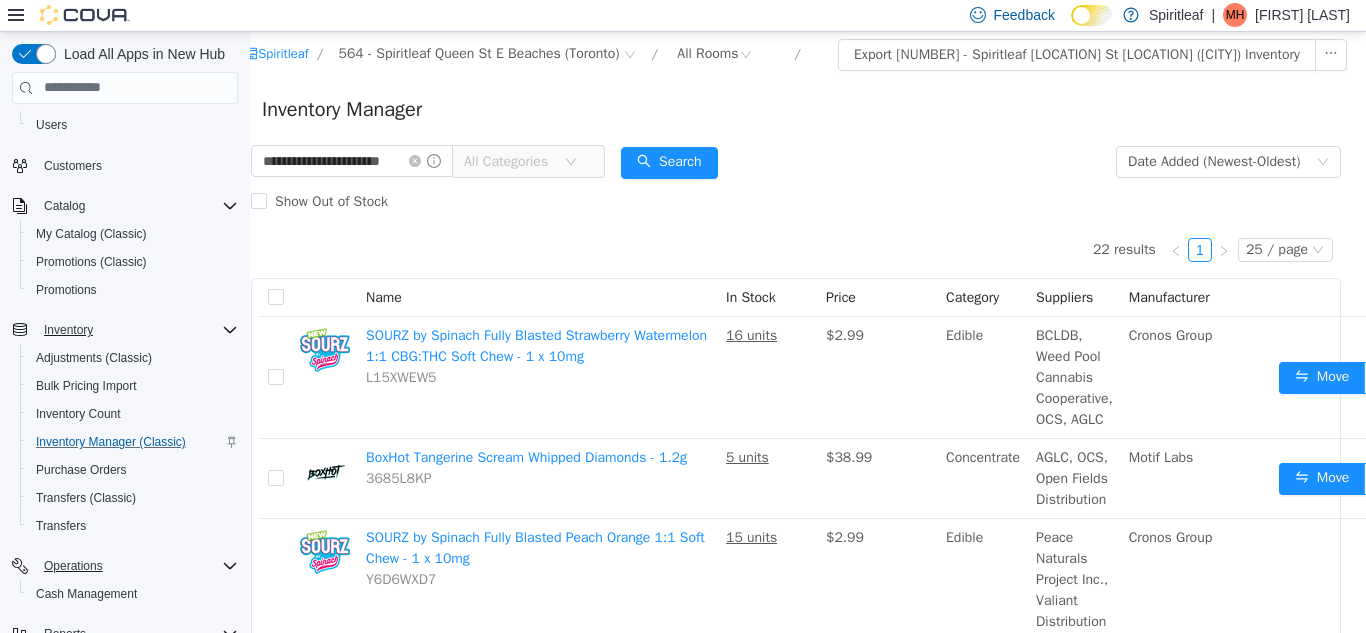 click on "All Categories" at bounding box center (509, 161) 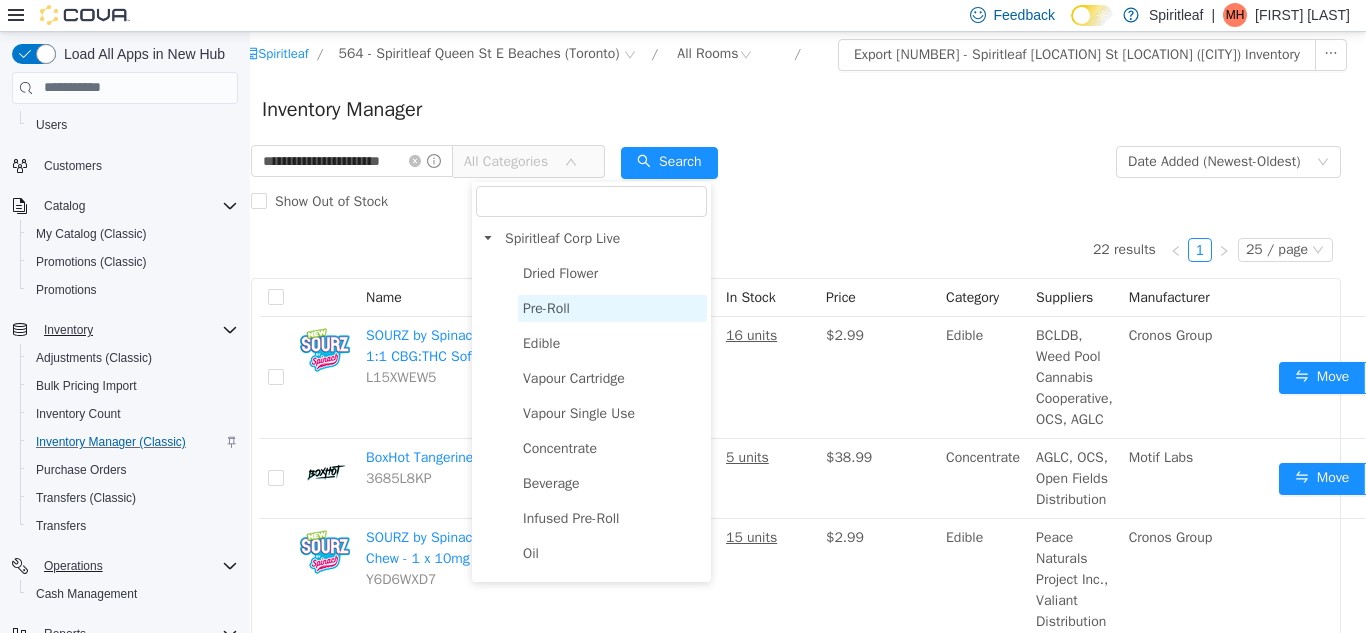 click on "Pre-Roll" at bounding box center [546, 307] 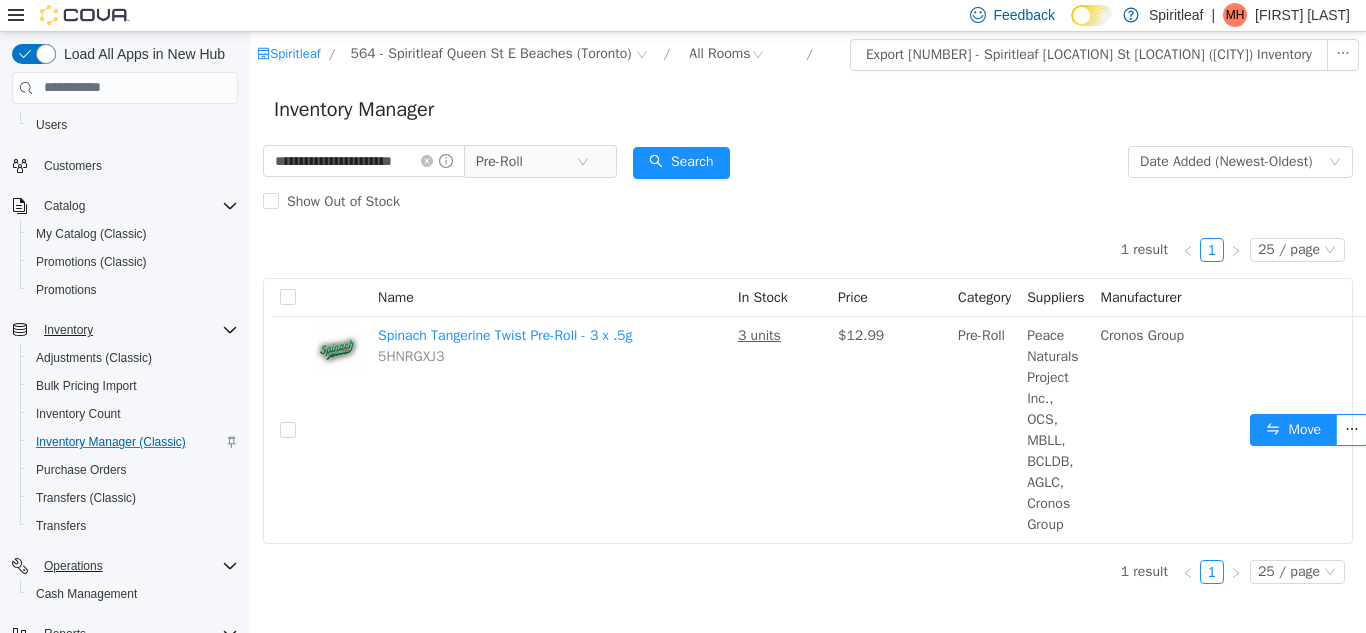 scroll, scrollTop: 0, scrollLeft: 40, axis: horizontal 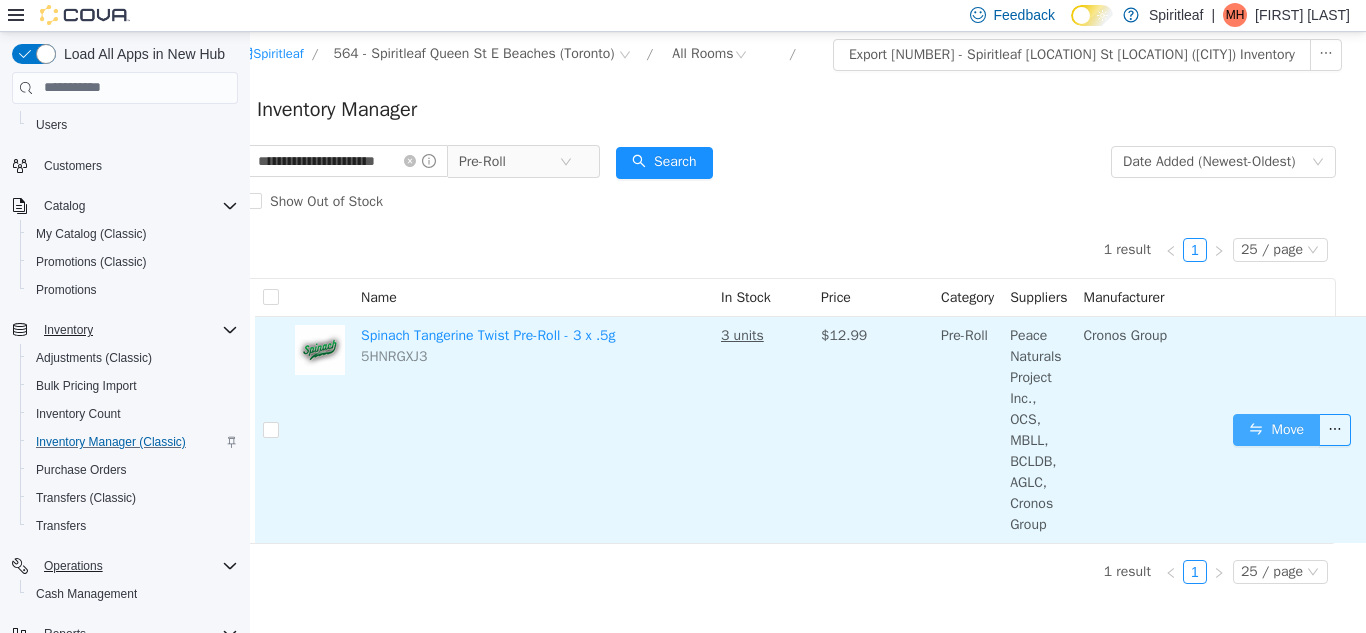 click on "Move" at bounding box center (1276, 429) 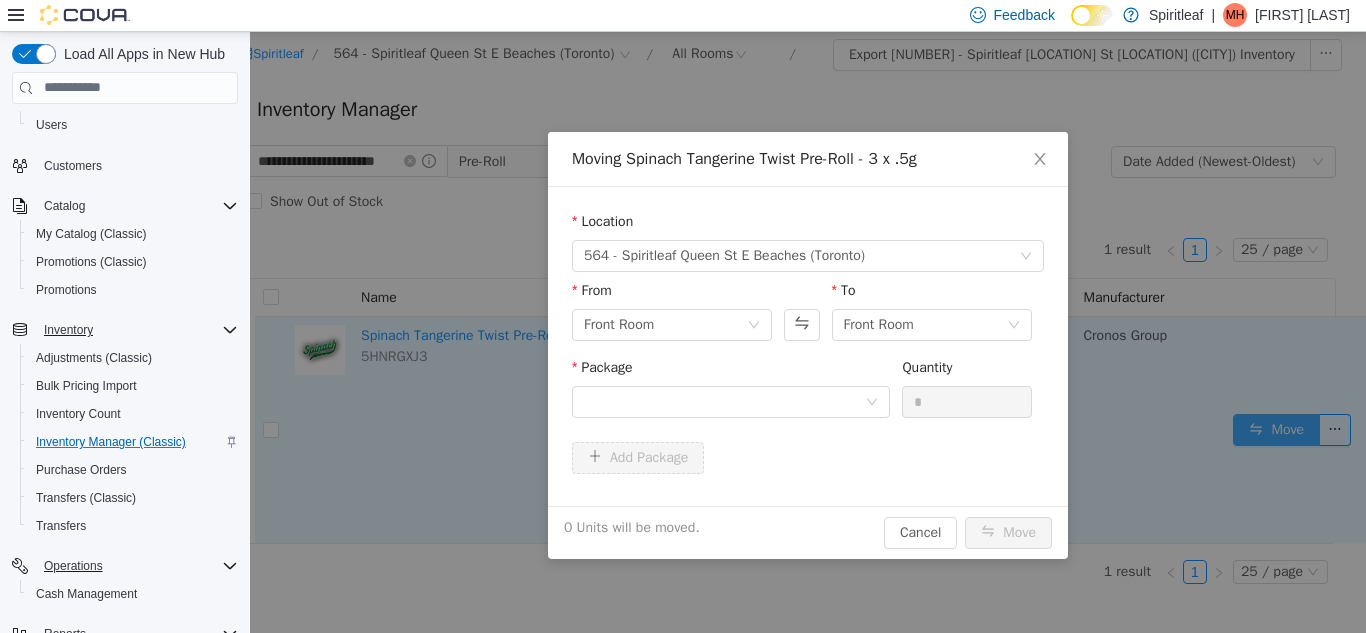 scroll, scrollTop: 0, scrollLeft: 25, axis: horizontal 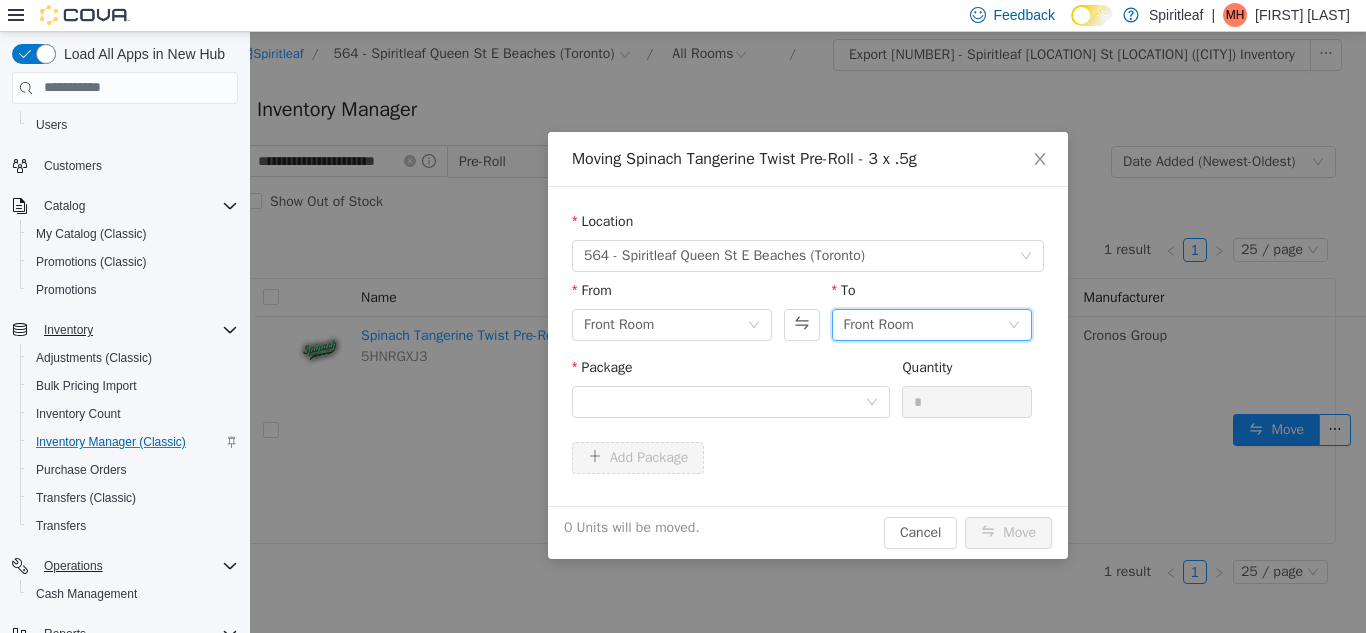 click on "Front Room" at bounding box center [879, 324] 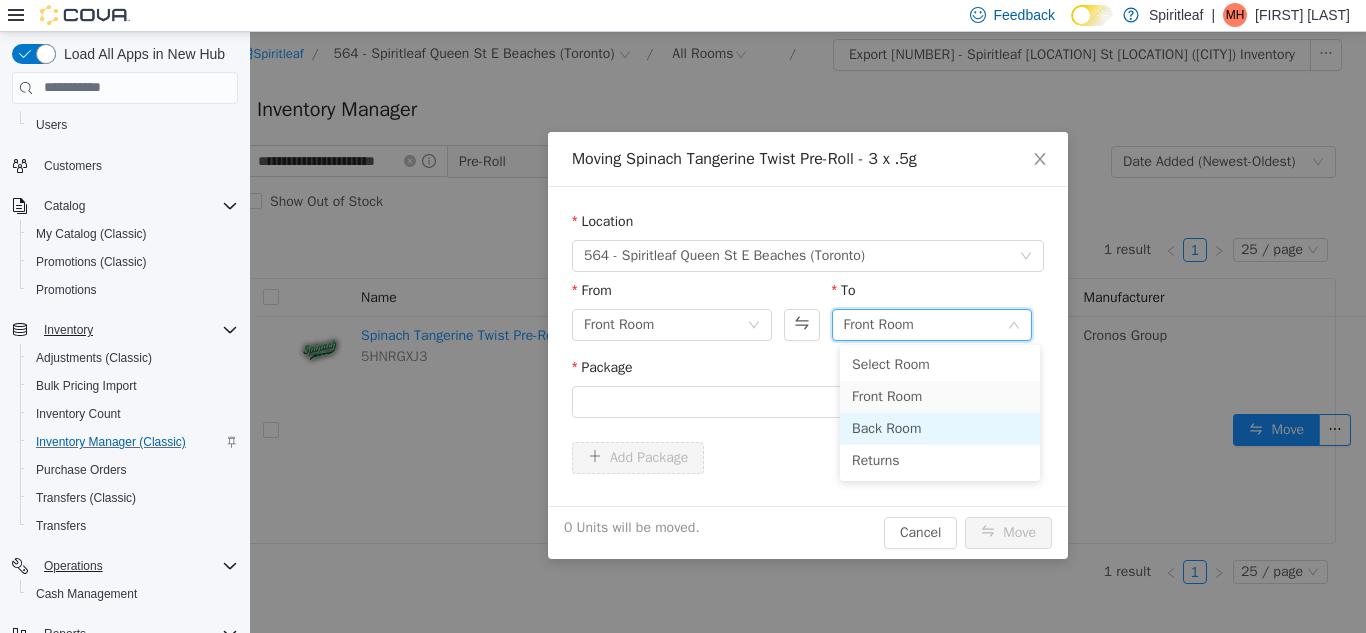 click on "Back Room" at bounding box center [940, 428] 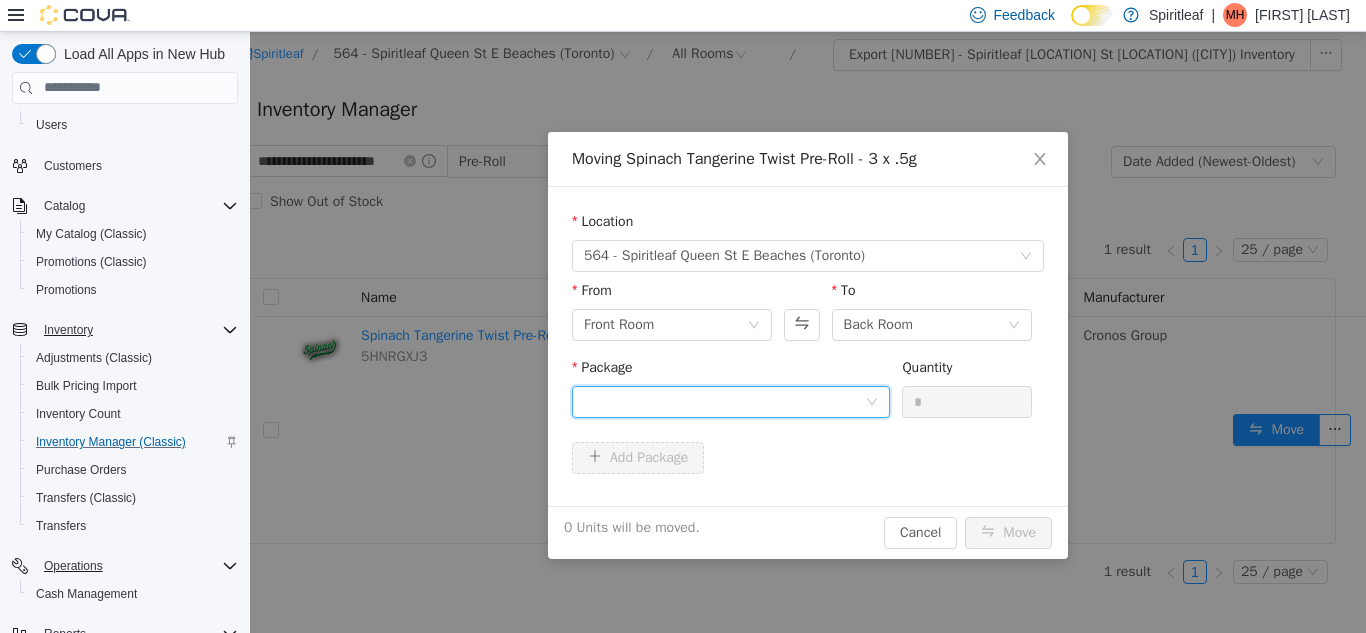 click at bounding box center [724, 401] 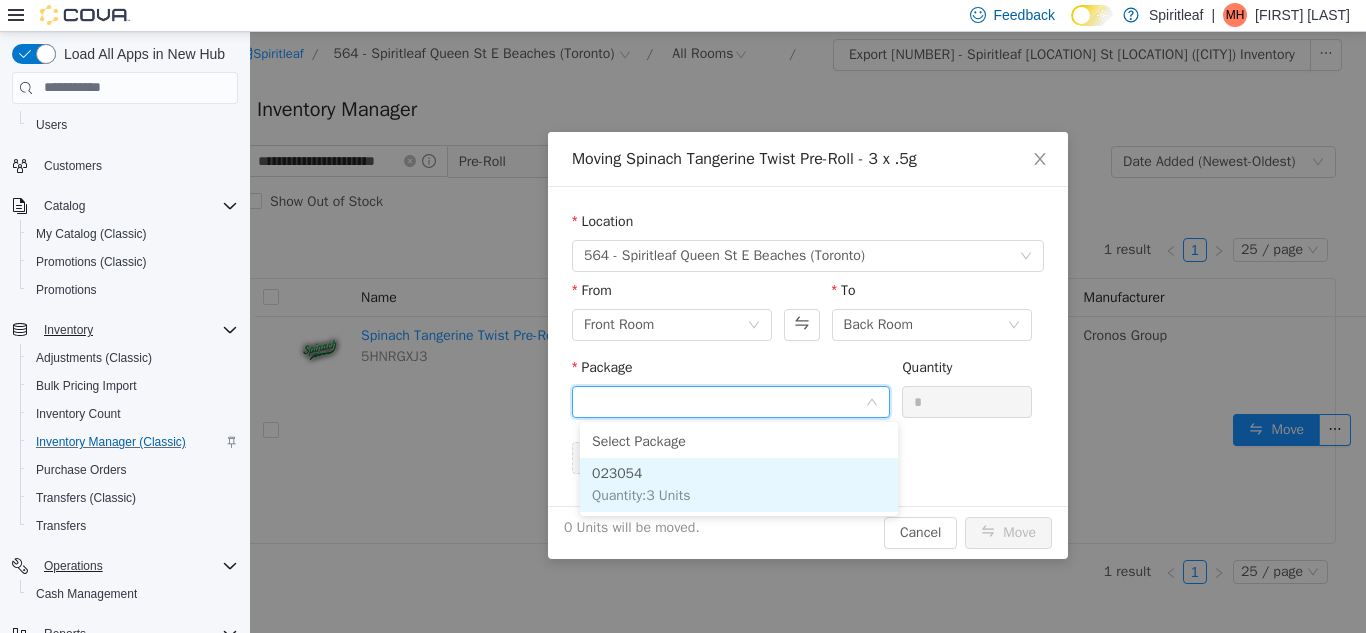 click on "023054 Quantity :  3 Units" at bounding box center (739, 484) 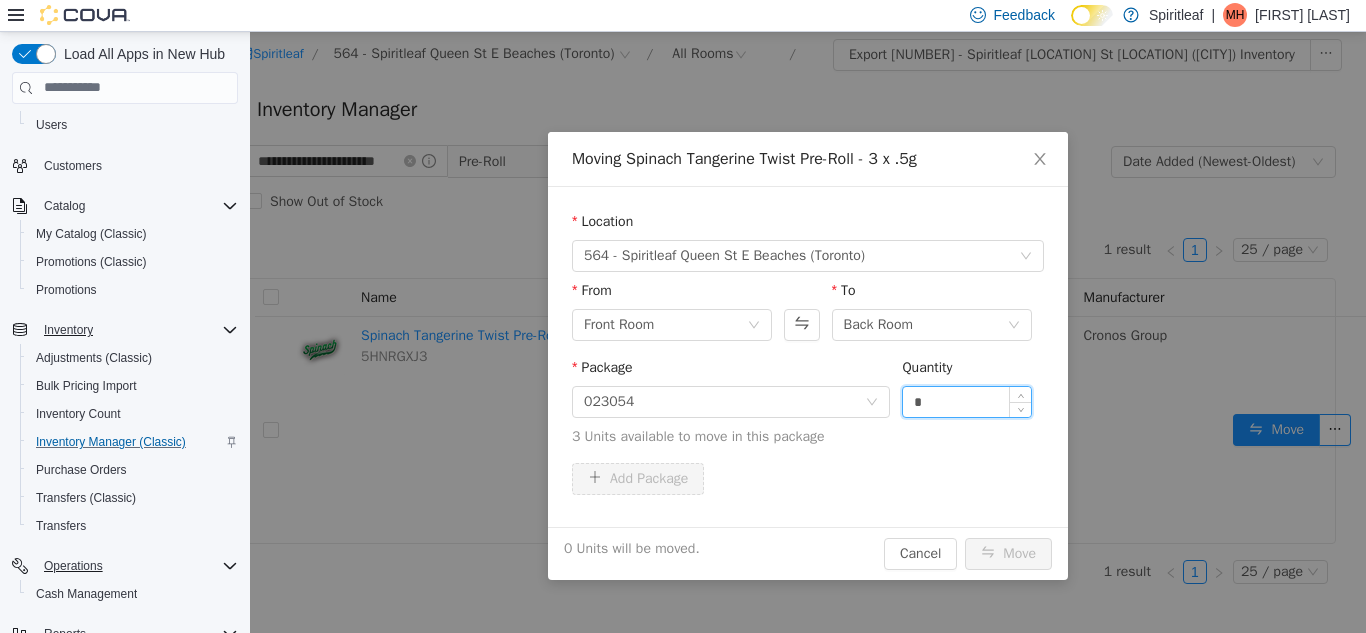 click on "*" at bounding box center [967, 401] 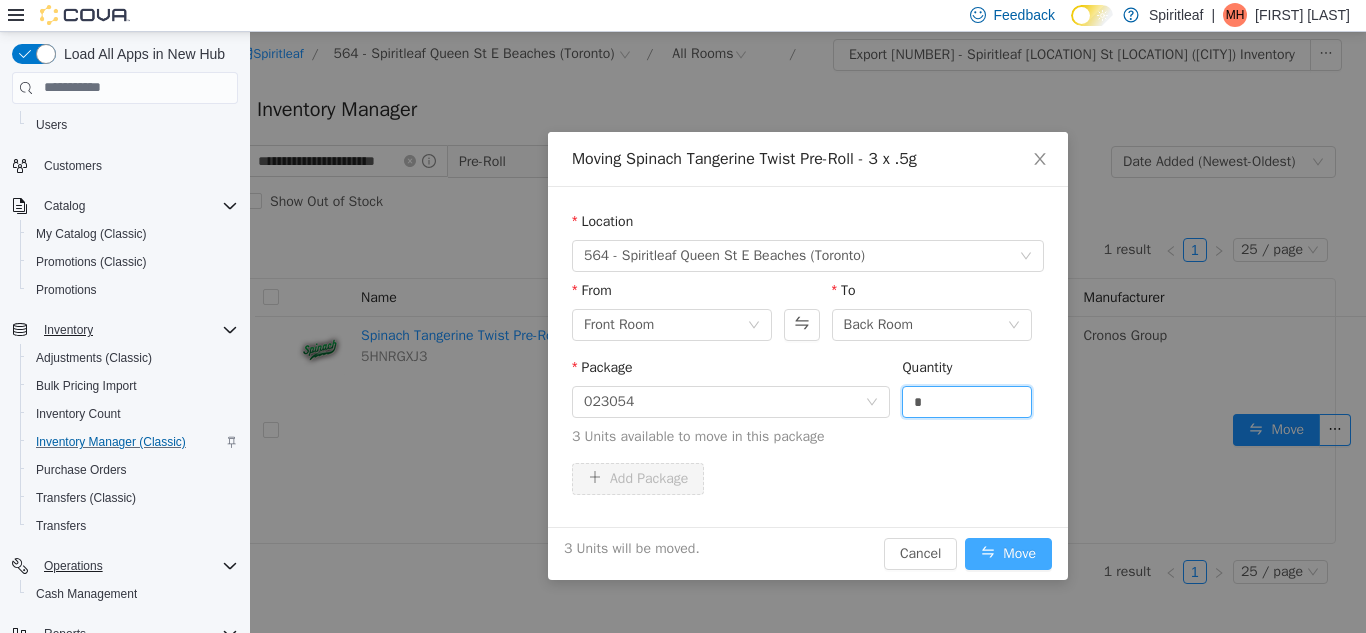 type on "*" 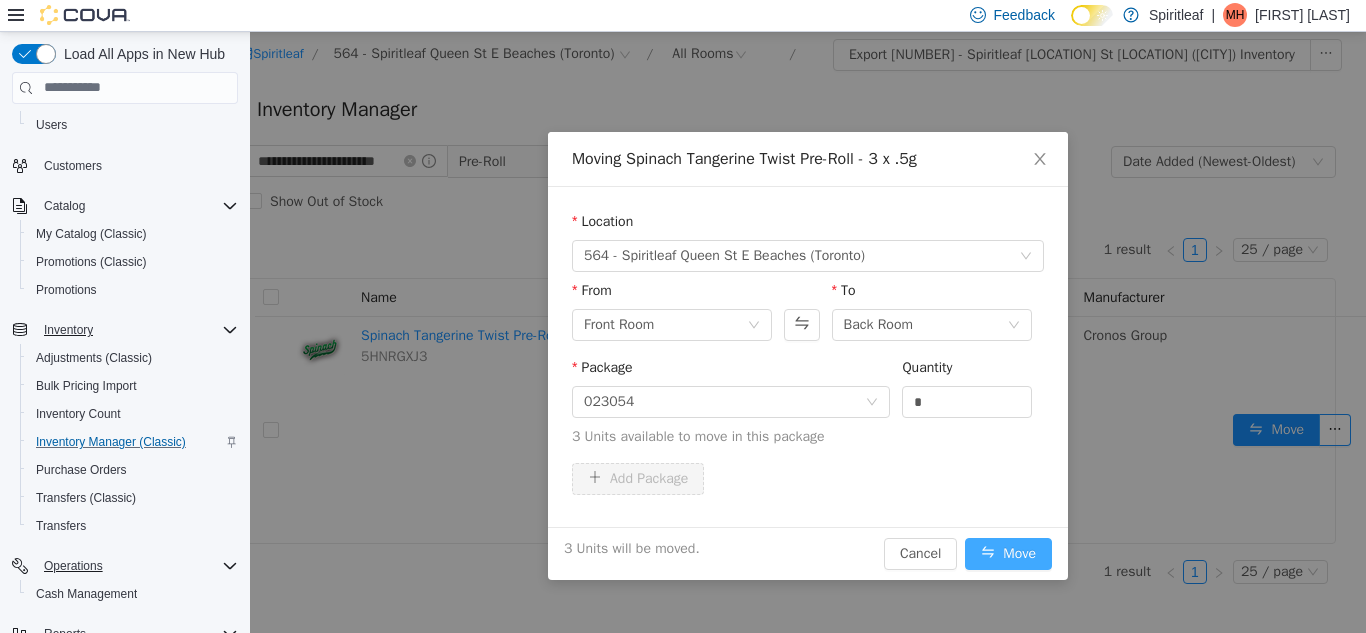 click on "Move" at bounding box center [1008, 553] 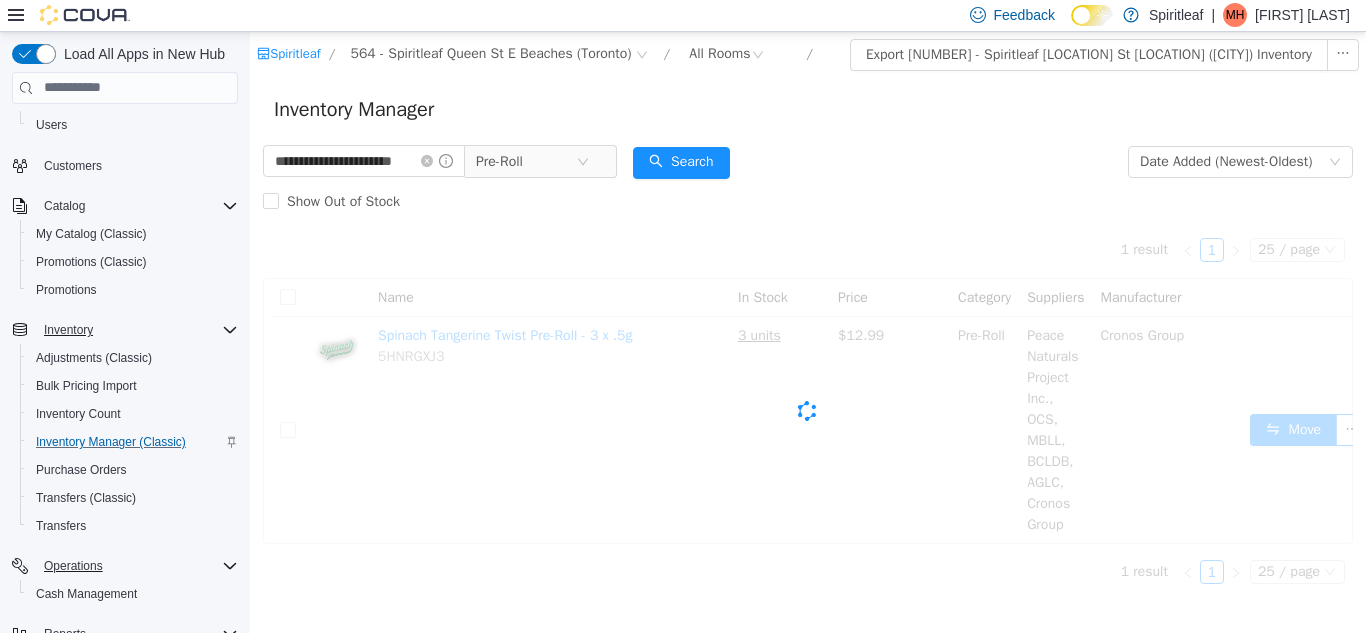 scroll, scrollTop: 0, scrollLeft: 0, axis: both 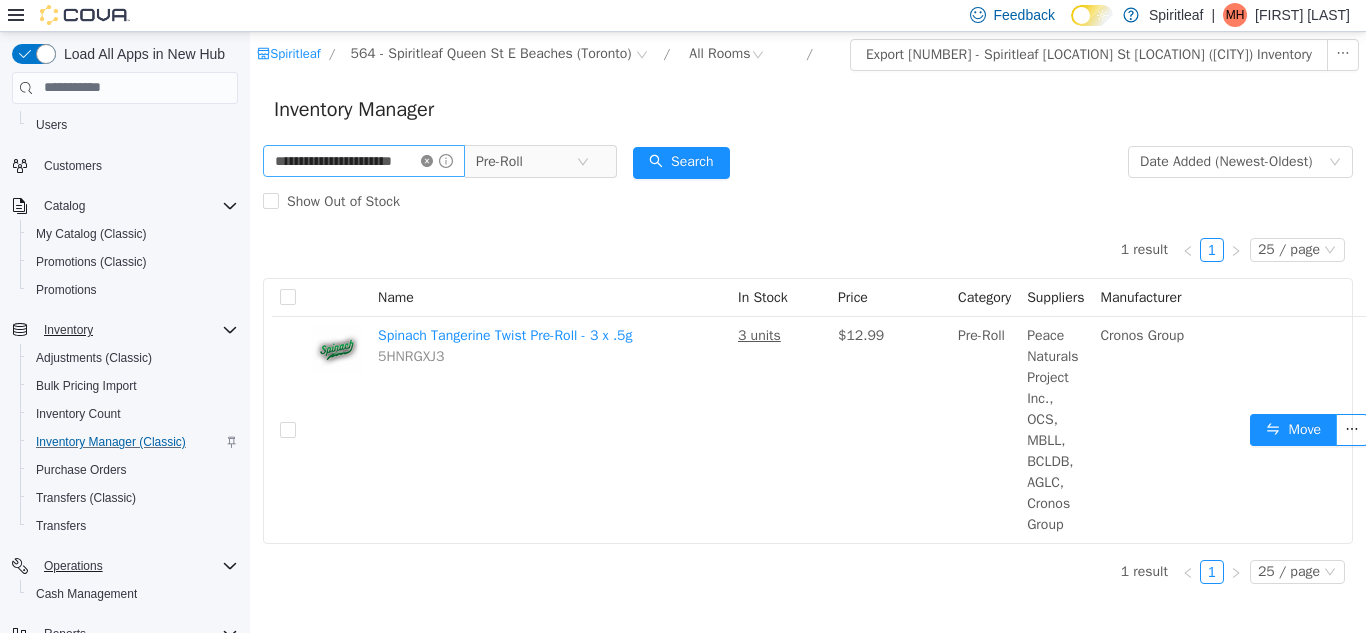 click 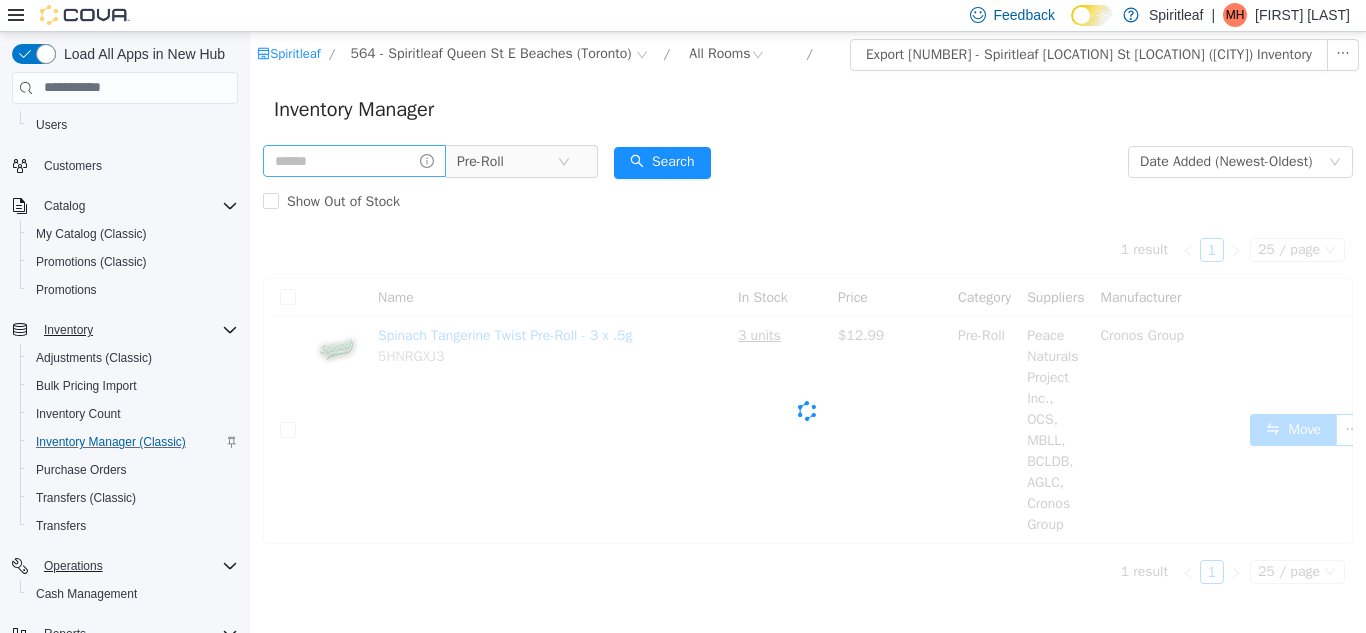 click 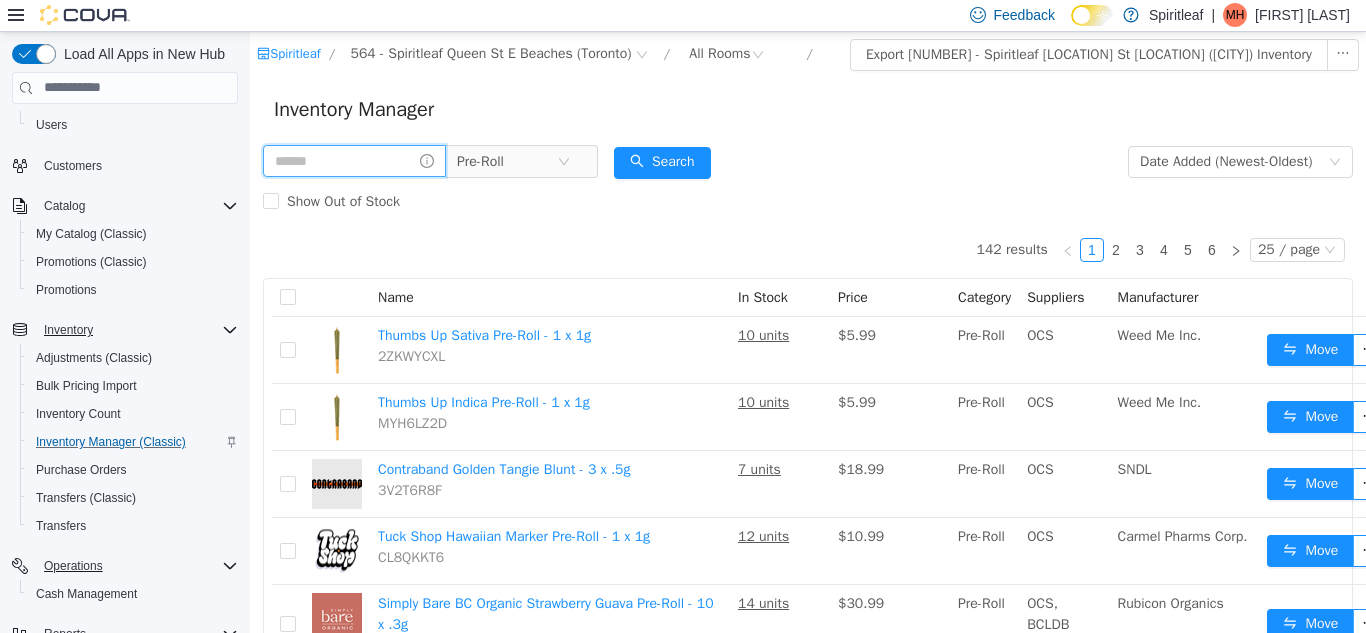 click at bounding box center [354, 160] 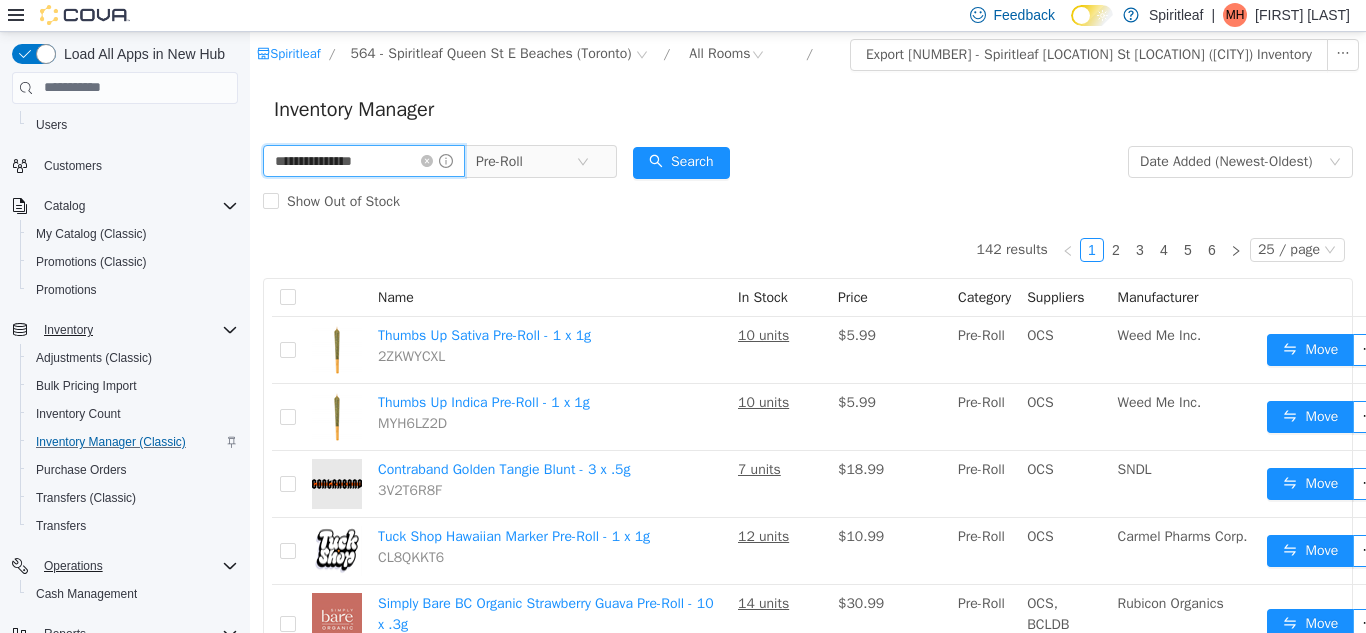 type on "**********" 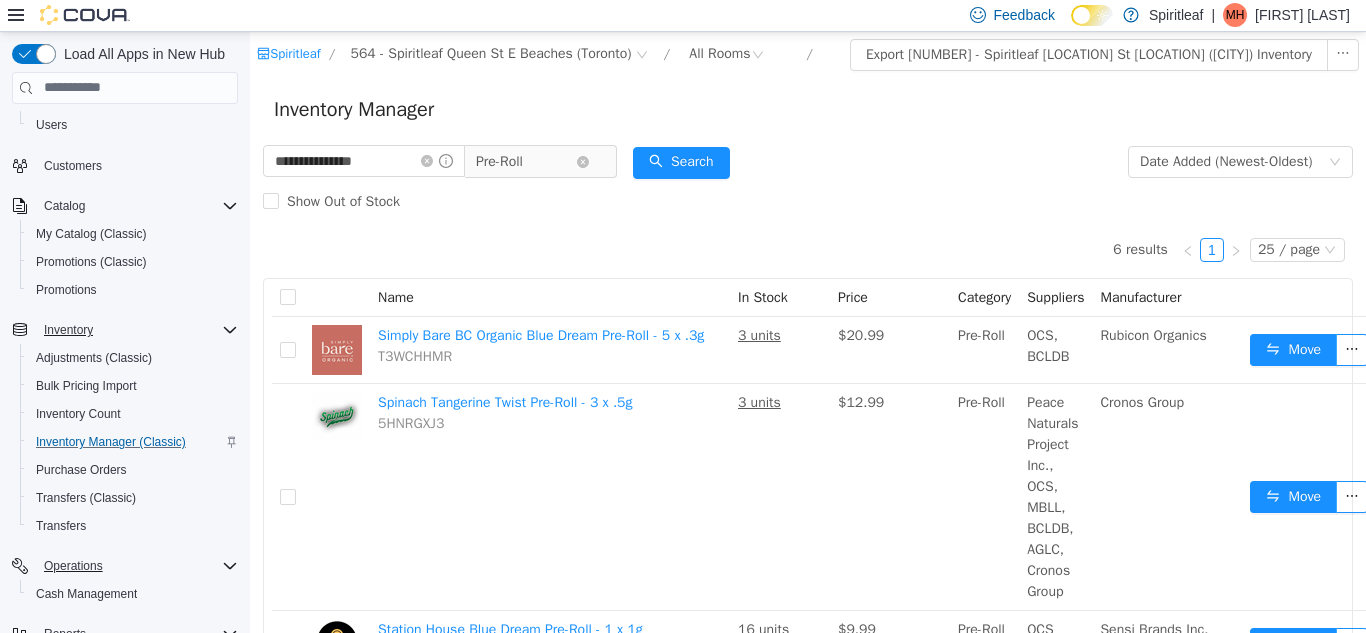 click on "Pre-Roll" at bounding box center [526, 161] 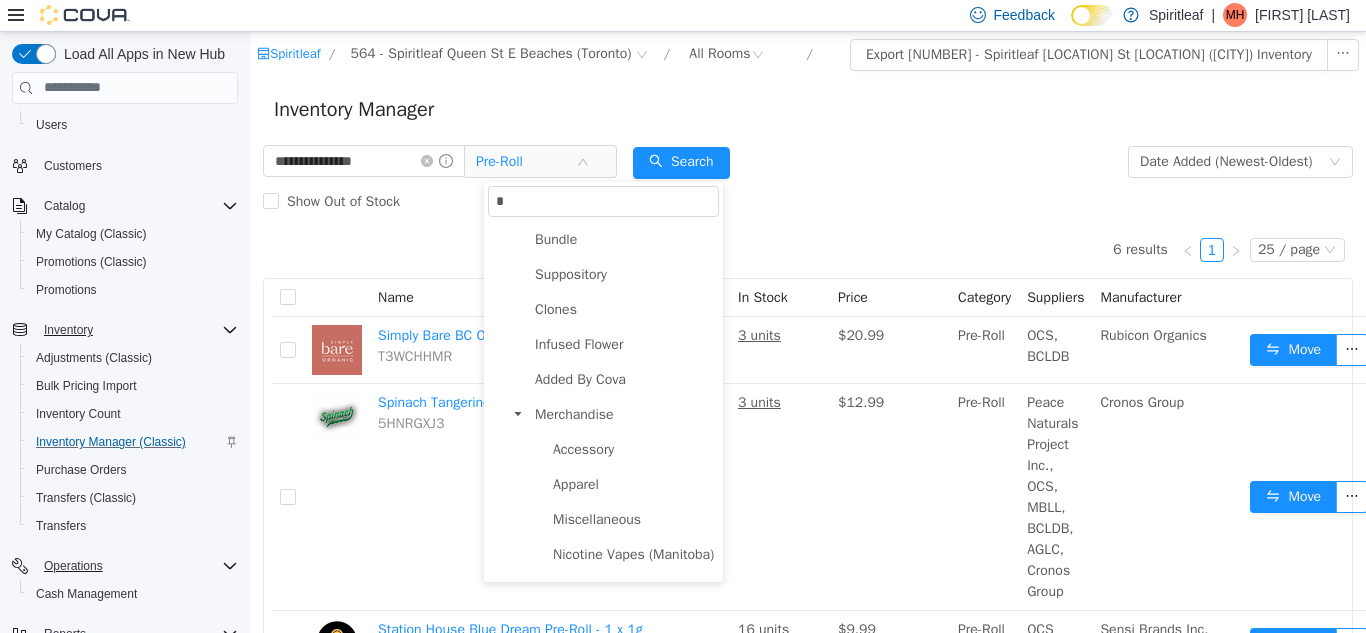 scroll, scrollTop: 0, scrollLeft: 0, axis: both 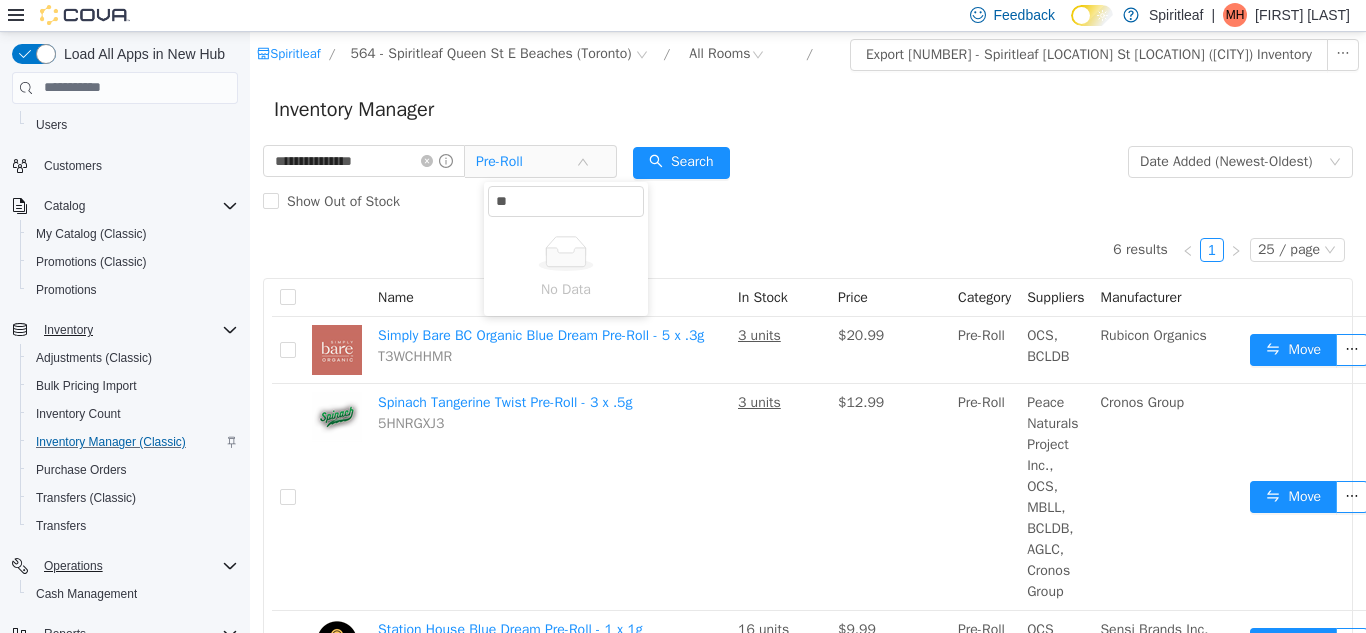 type on "*" 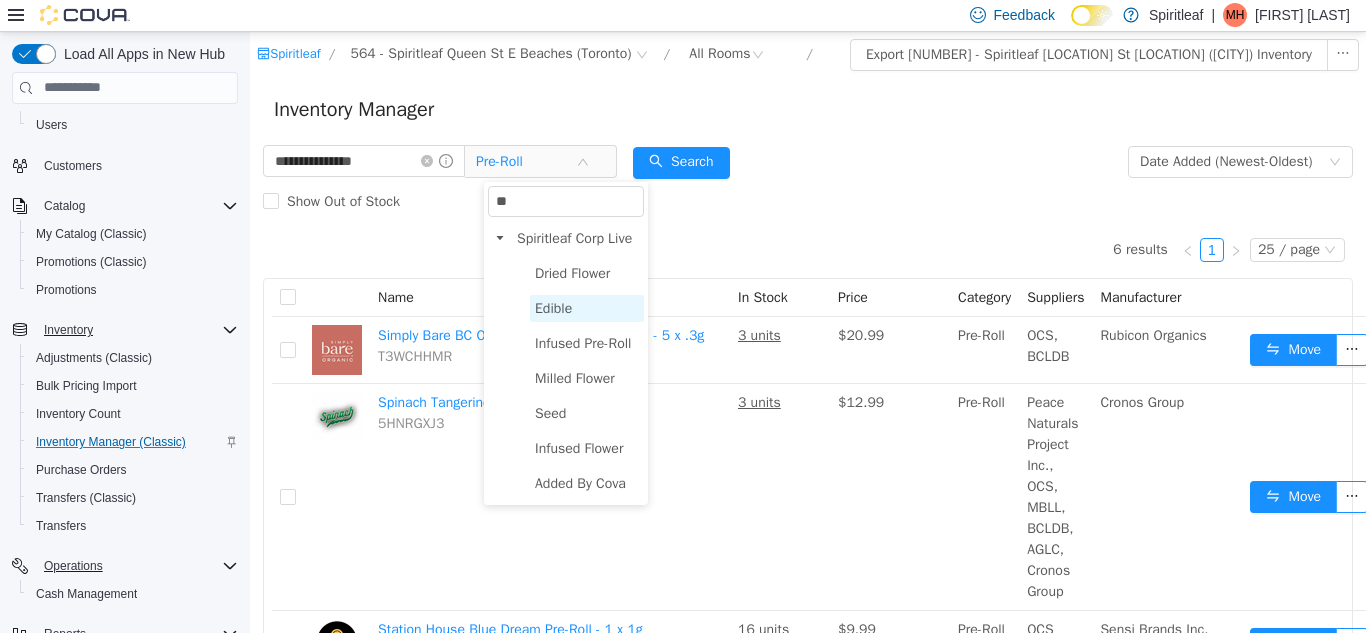 type on "**" 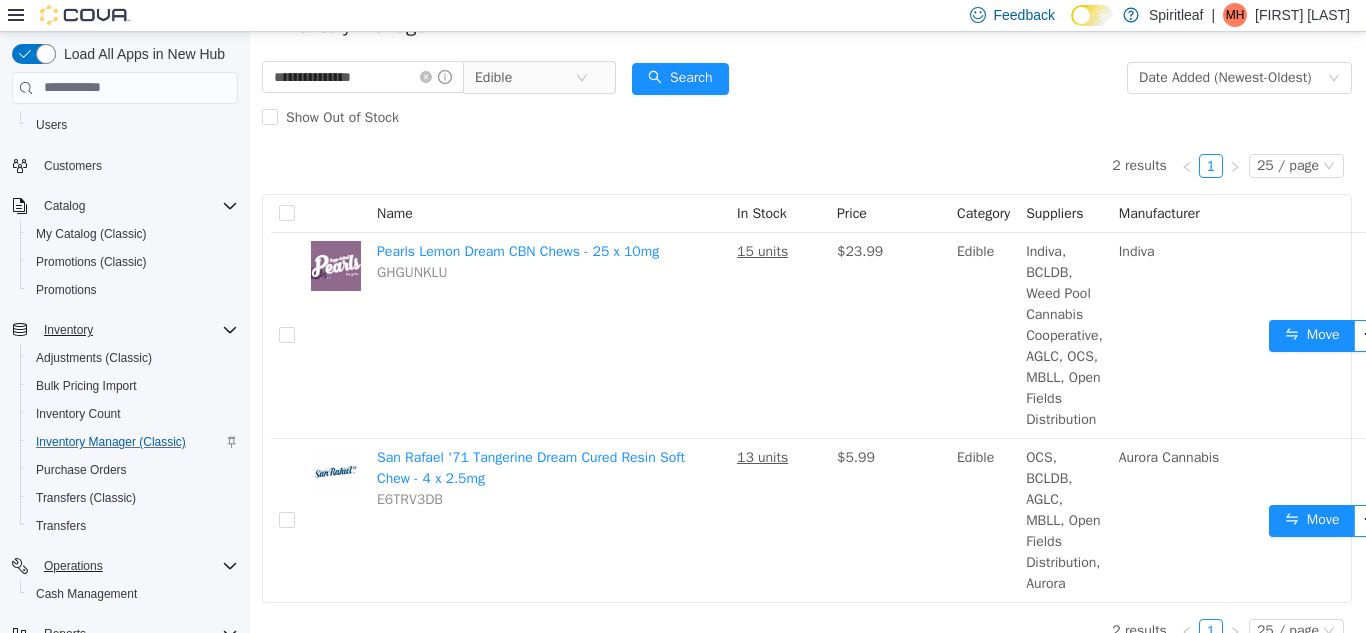 scroll, scrollTop: 84, scrollLeft: 2, axis: both 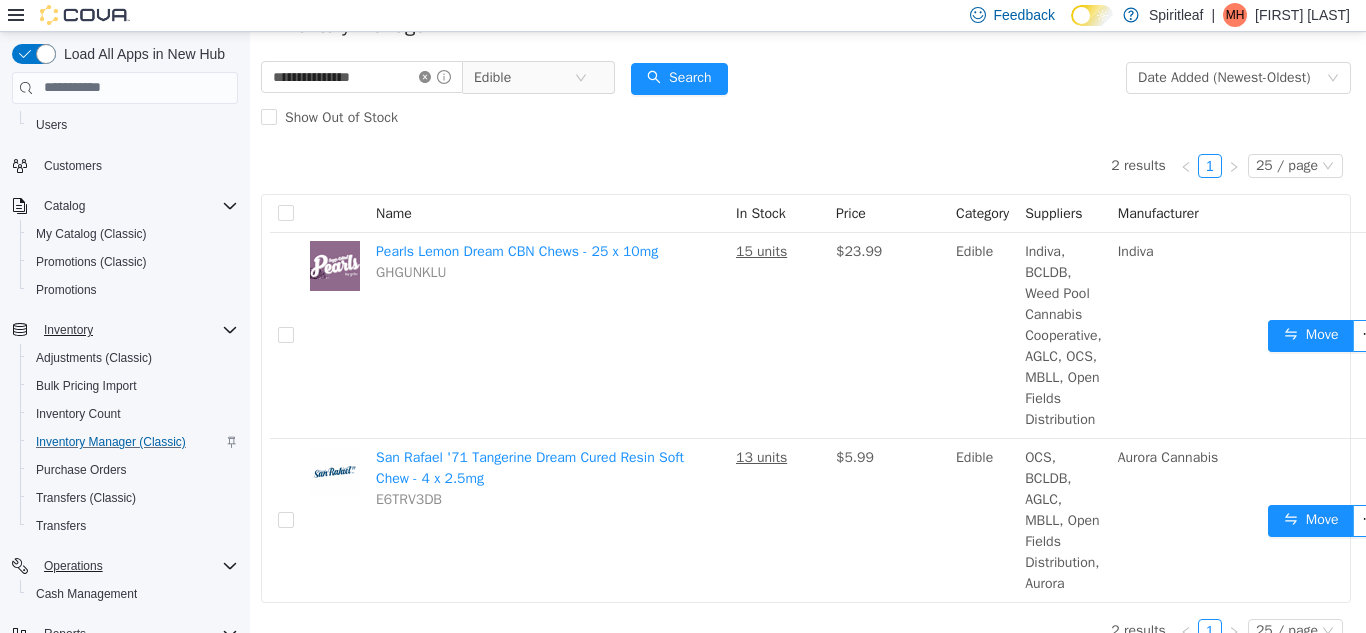 click 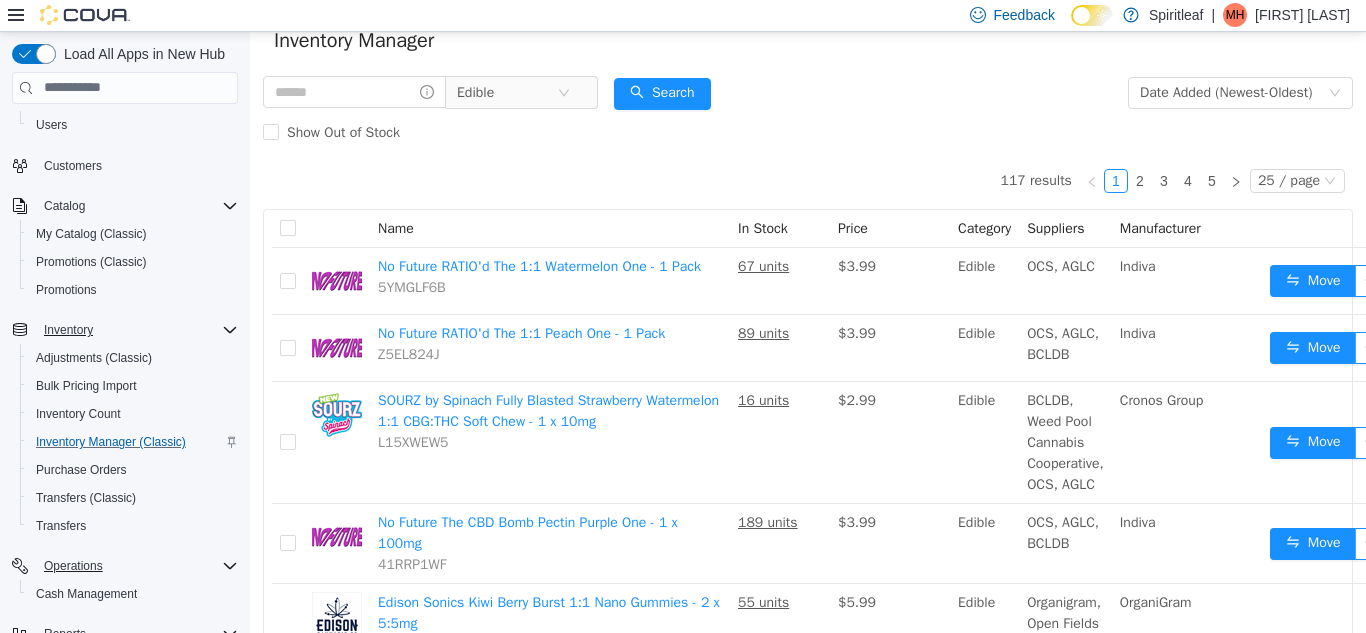 scroll, scrollTop: 84, scrollLeft: 0, axis: vertical 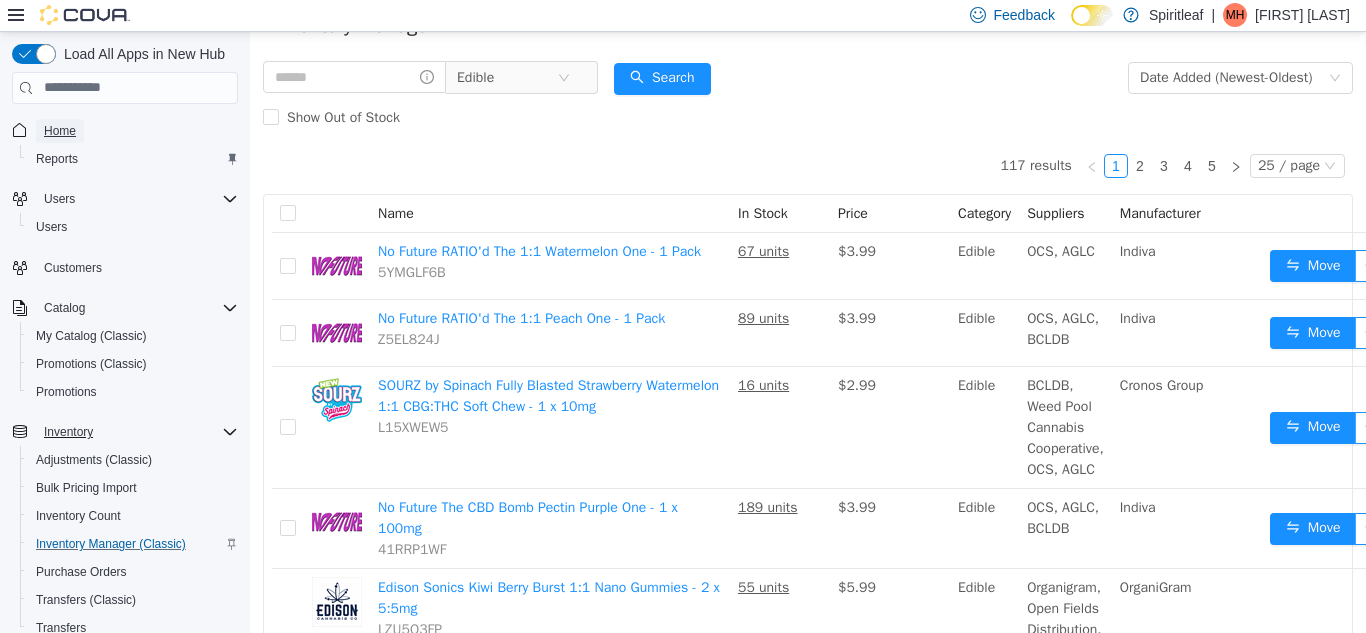 click on "Home" at bounding box center [60, 131] 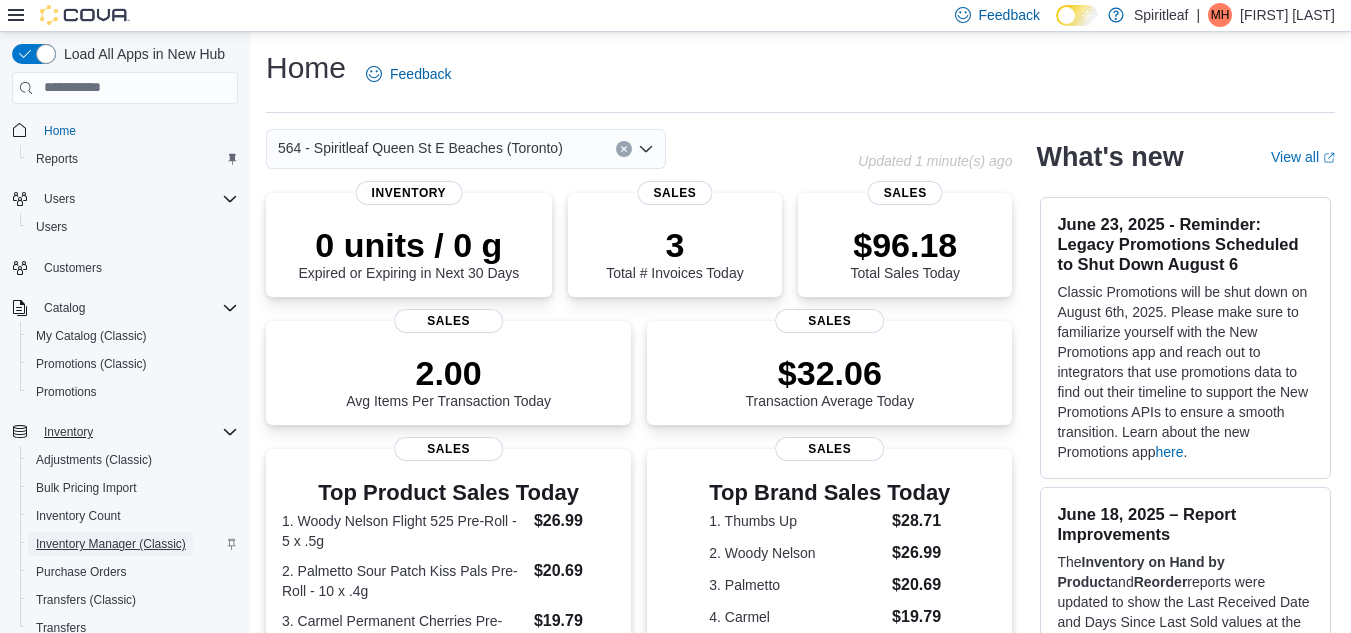 click on "Inventory Manager (Classic)" at bounding box center (111, 544) 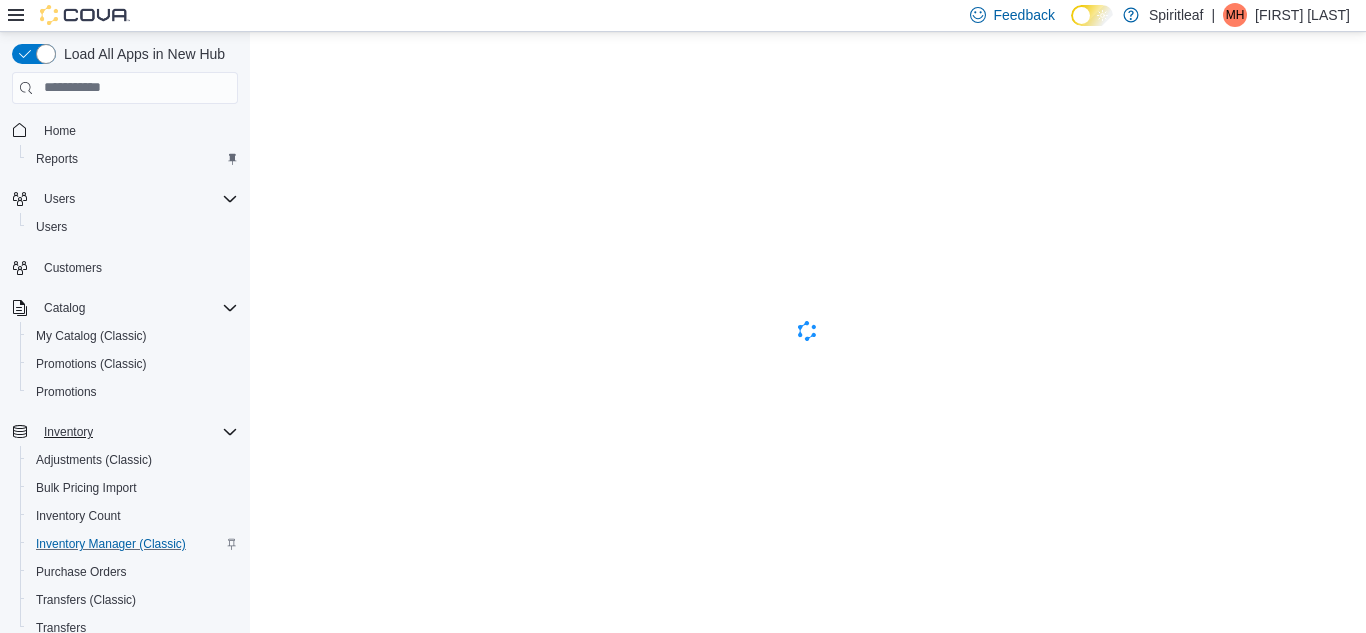 scroll, scrollTop: 0, scrollLeft: 0, axis: both 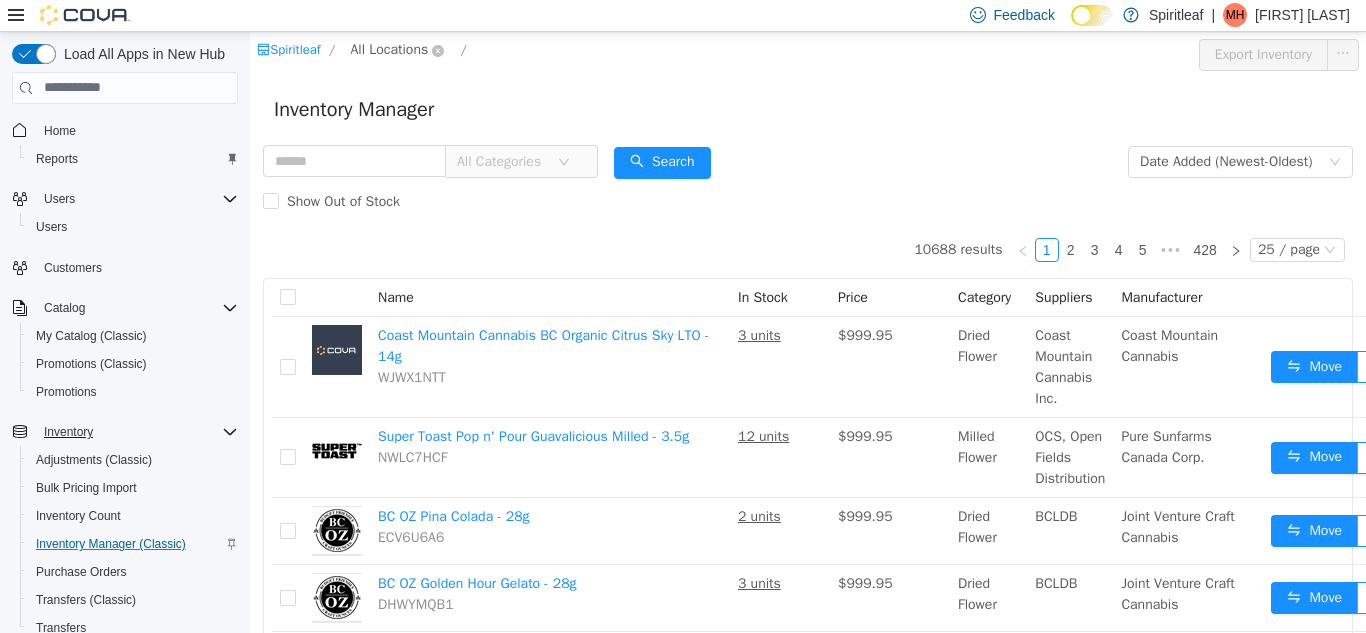 click on "All Locations" at bounding box center (390, 49) 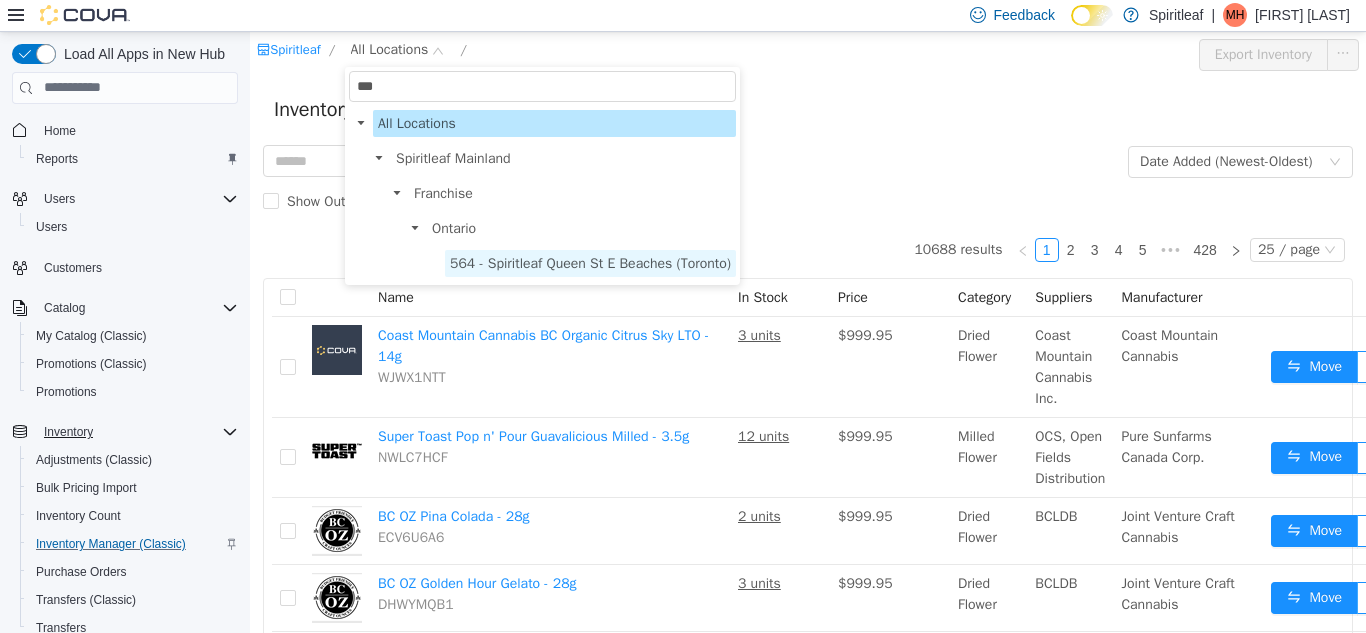 type on "***" 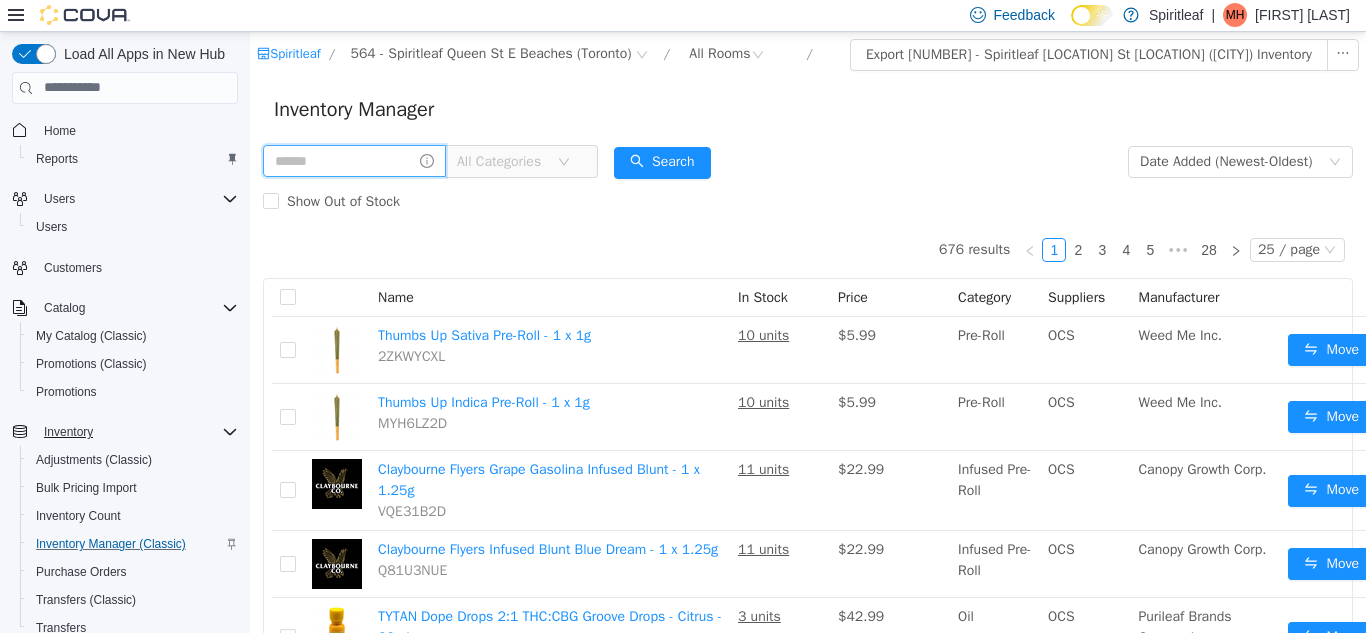 click at bounding box center [354, 160] 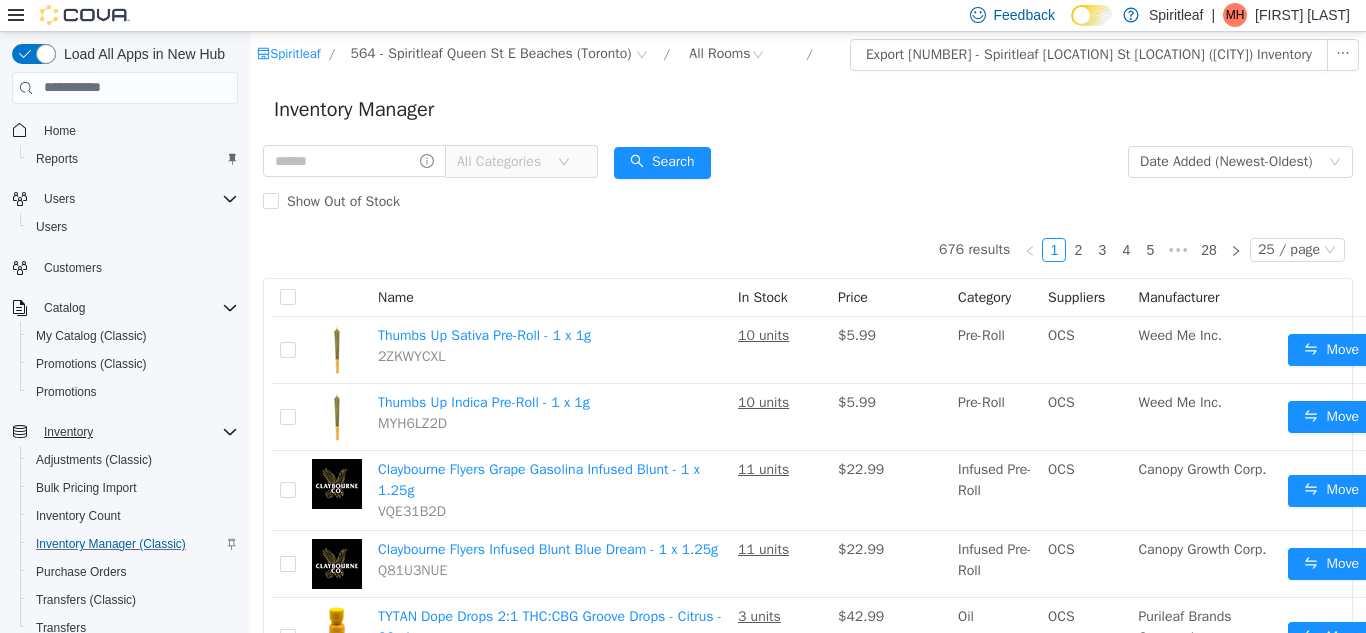 click on "Inventory Manager" at bounding box center (360, 109) 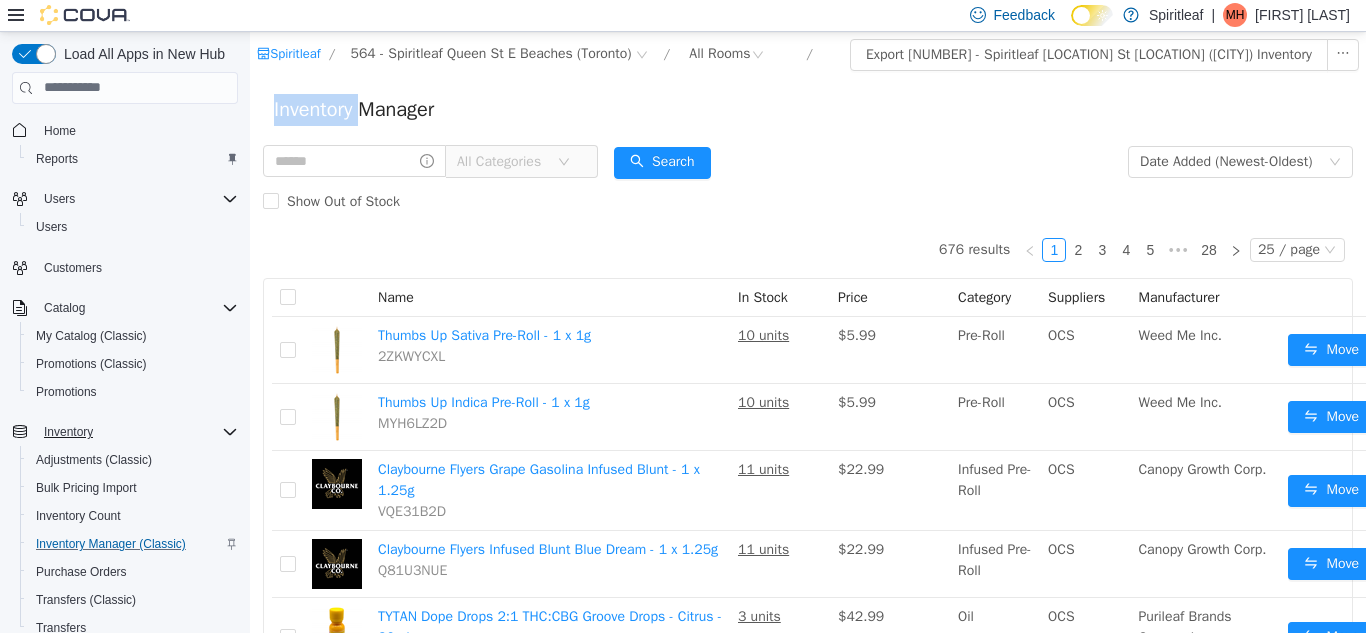 click on "Inventory Manager" at bounding box center [360, 109] 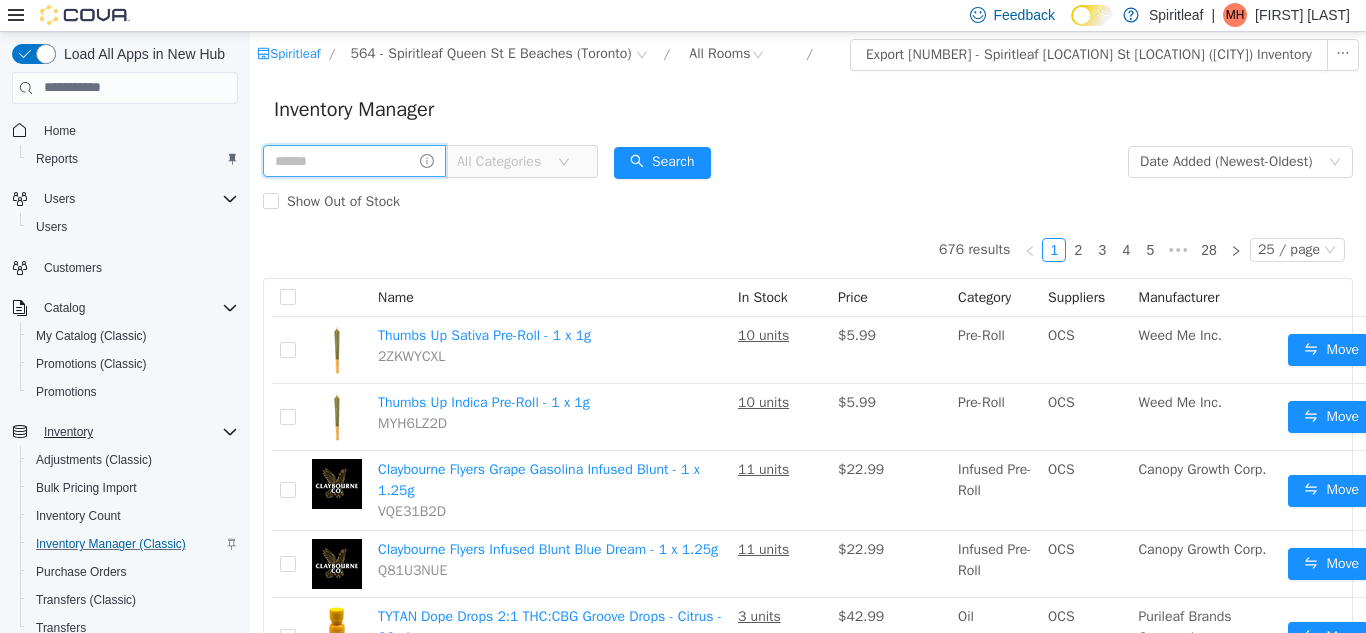 click at bounding box center [354, 160] 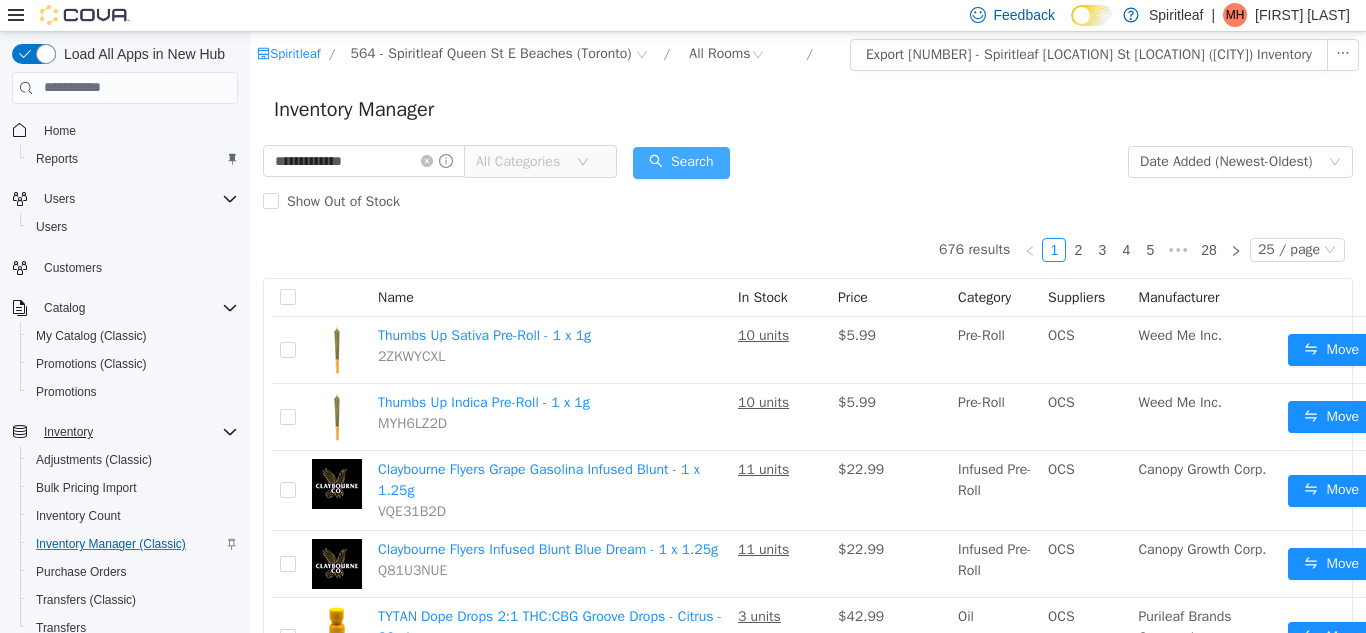 click on "Search" at bounding box center [681, 162] 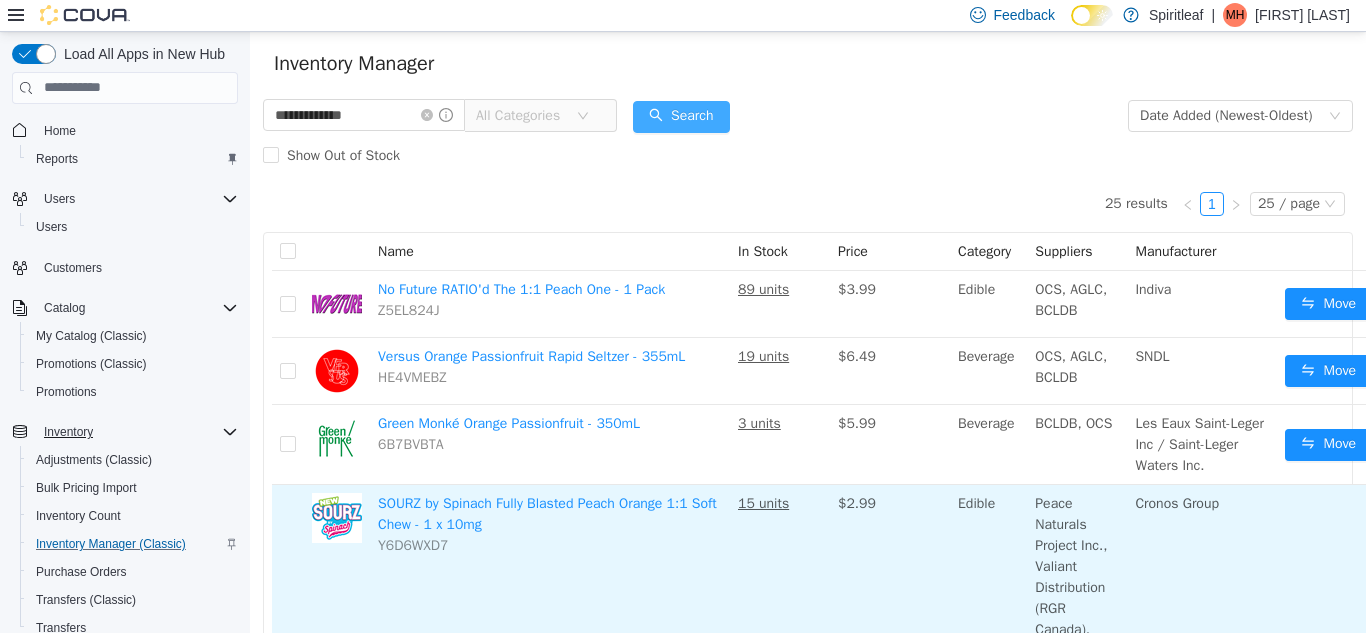 scroll, scrollTop: 0, scrollLeft: 0, axis: both 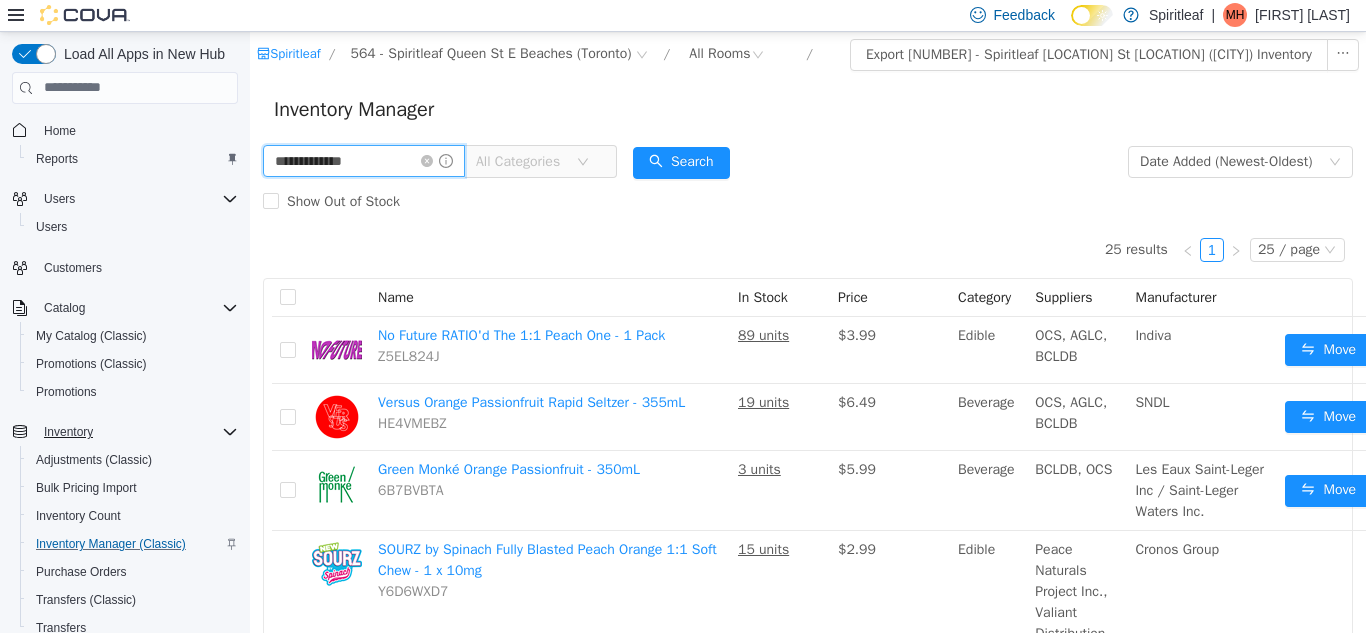 click on "**********" at bounding box center [364, 160] 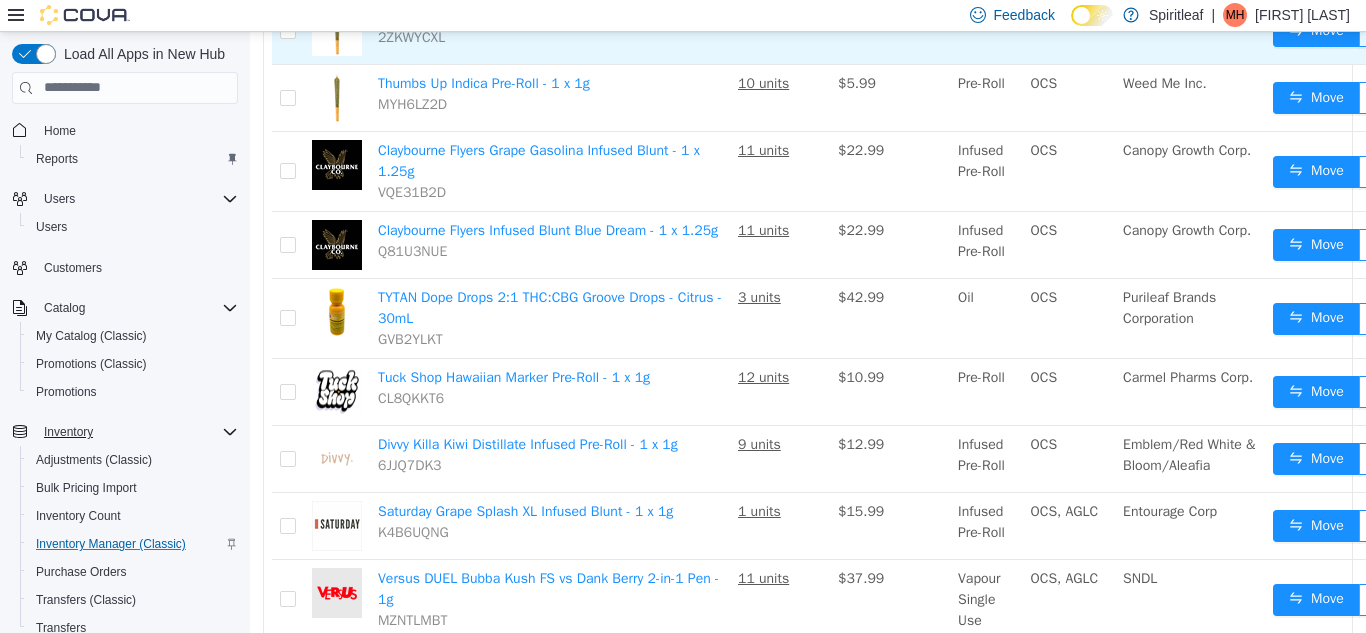 scroll, scrollTop: 0, scrollLeft: 0, axis: both 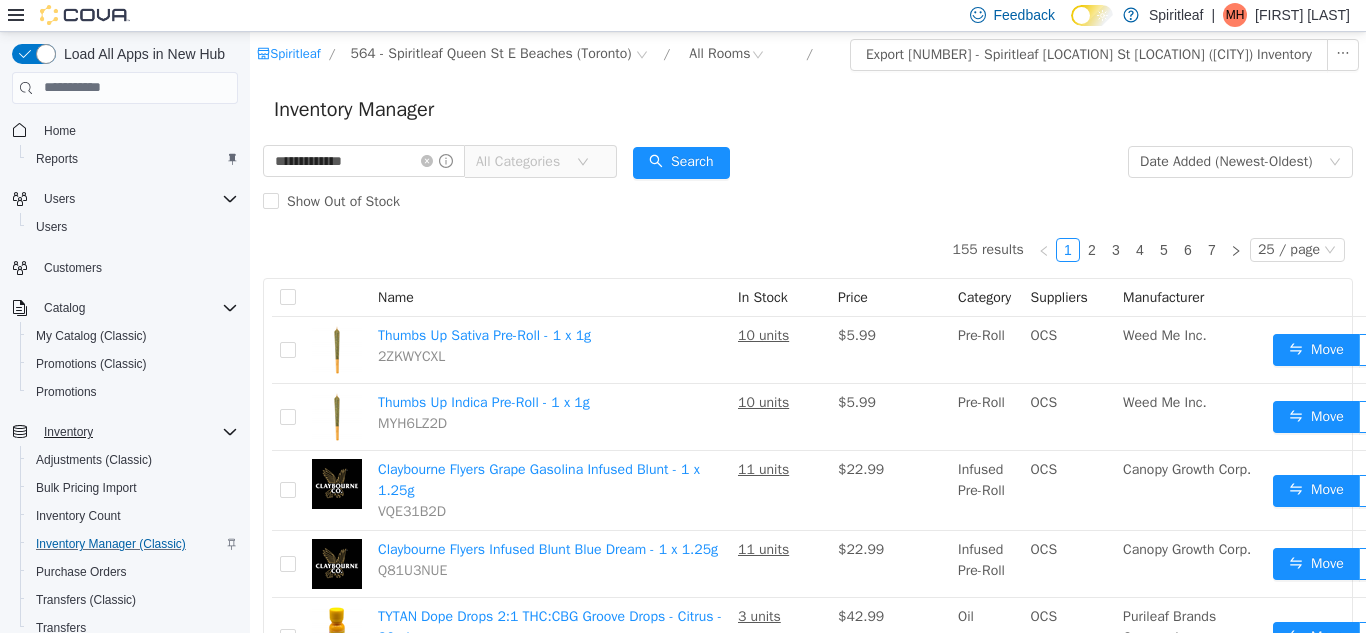 click on "Inventory Manager" at bounding box center (808, 109) 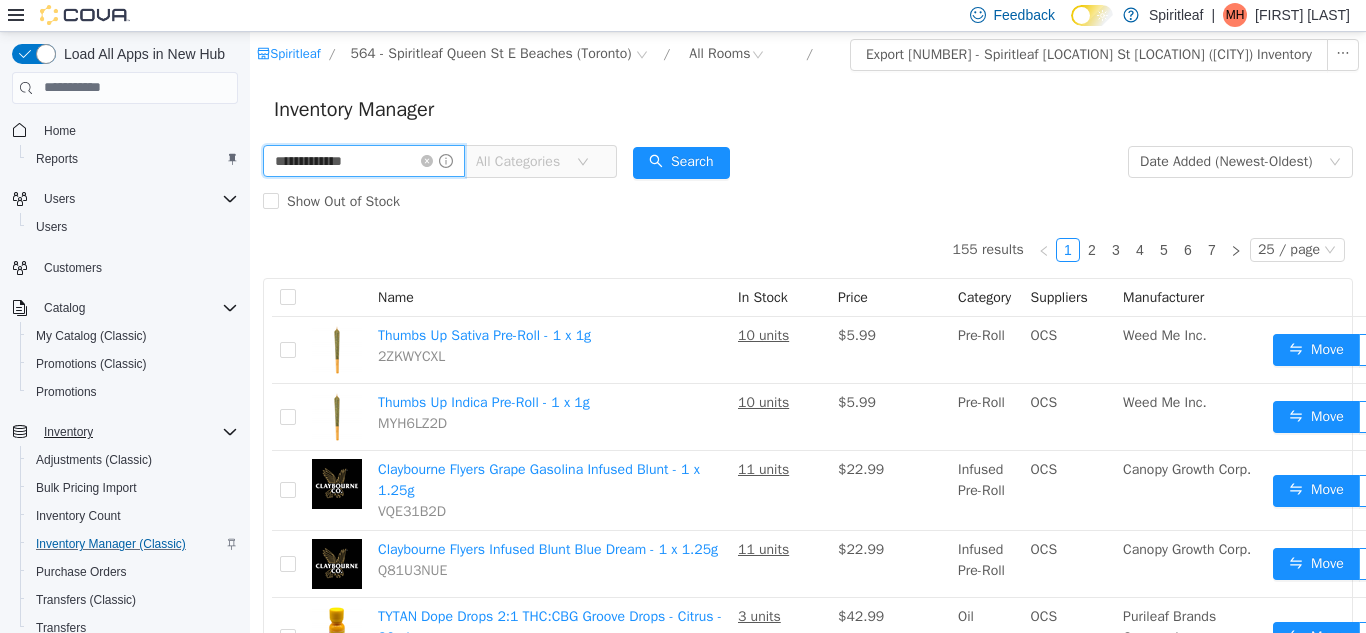 click on "**********" at bounding box center (364, 160) 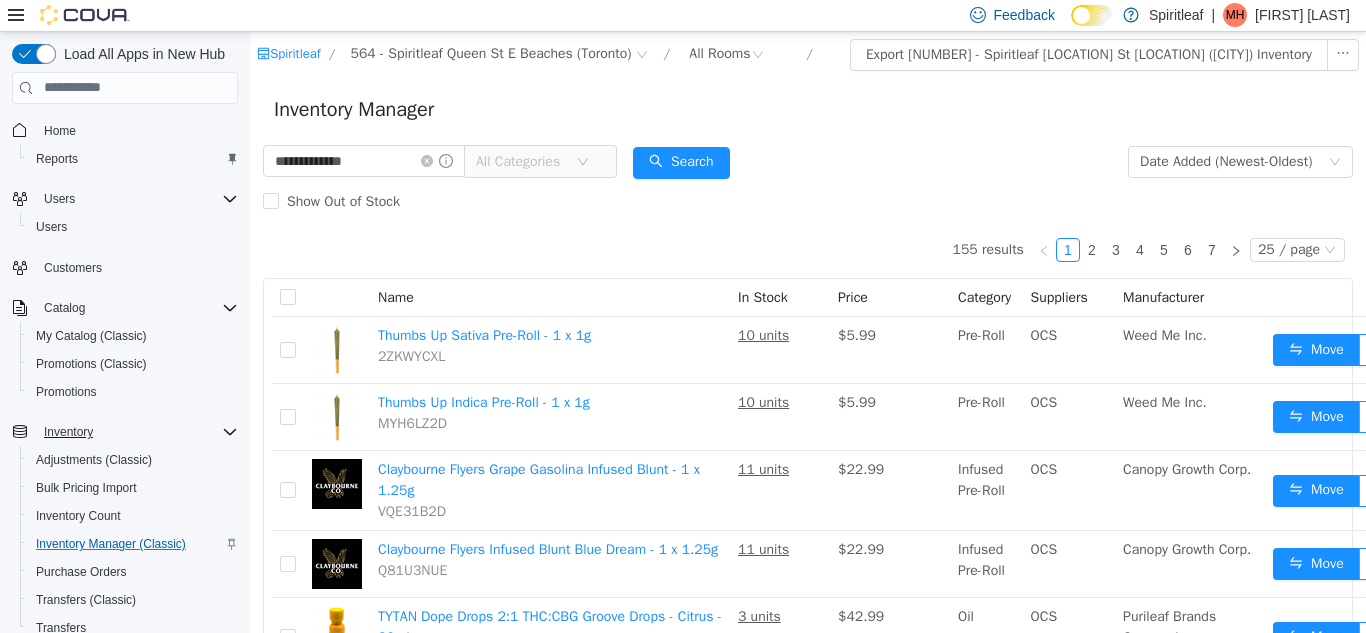 click on "Inventory Manager" at bounding box center (808, 109) 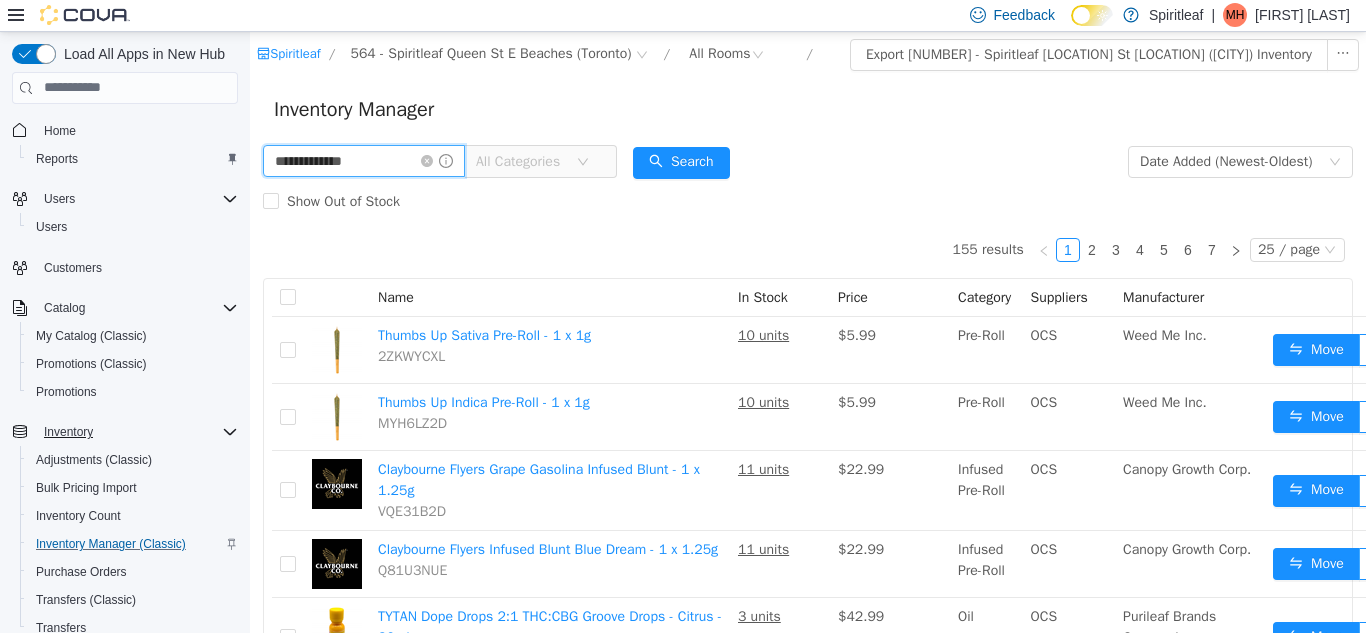 click on "**********" at bounding box center (364, 160) 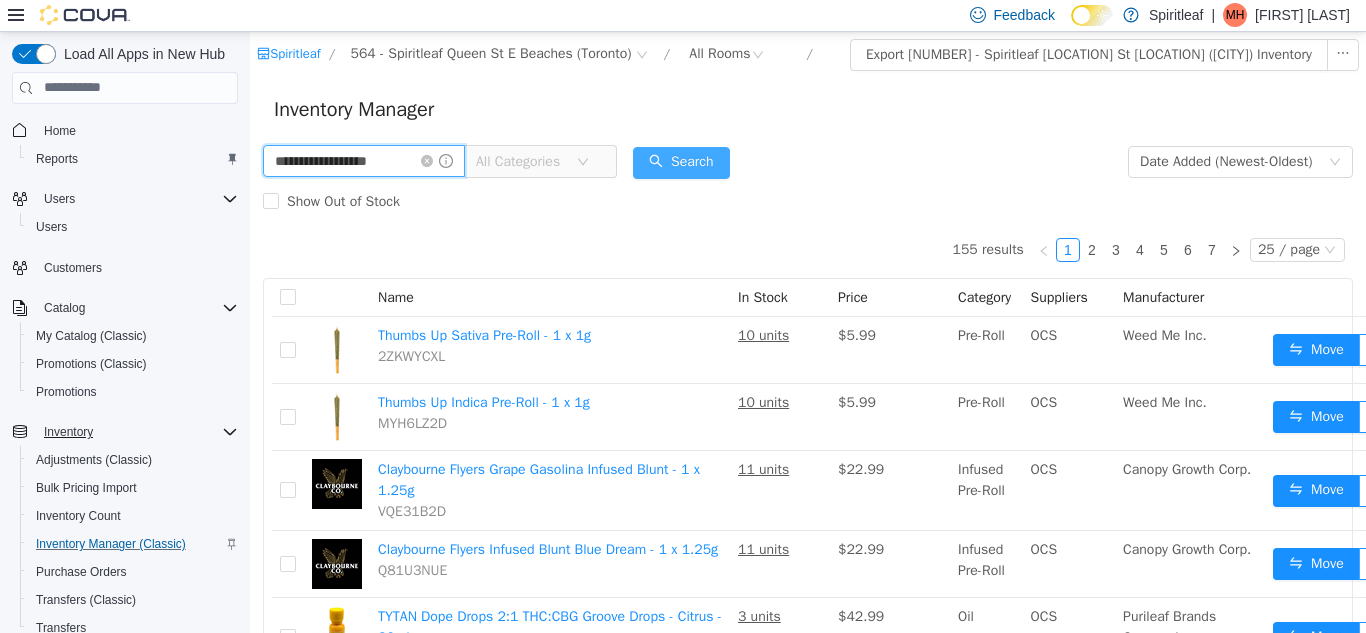 type on "**********" 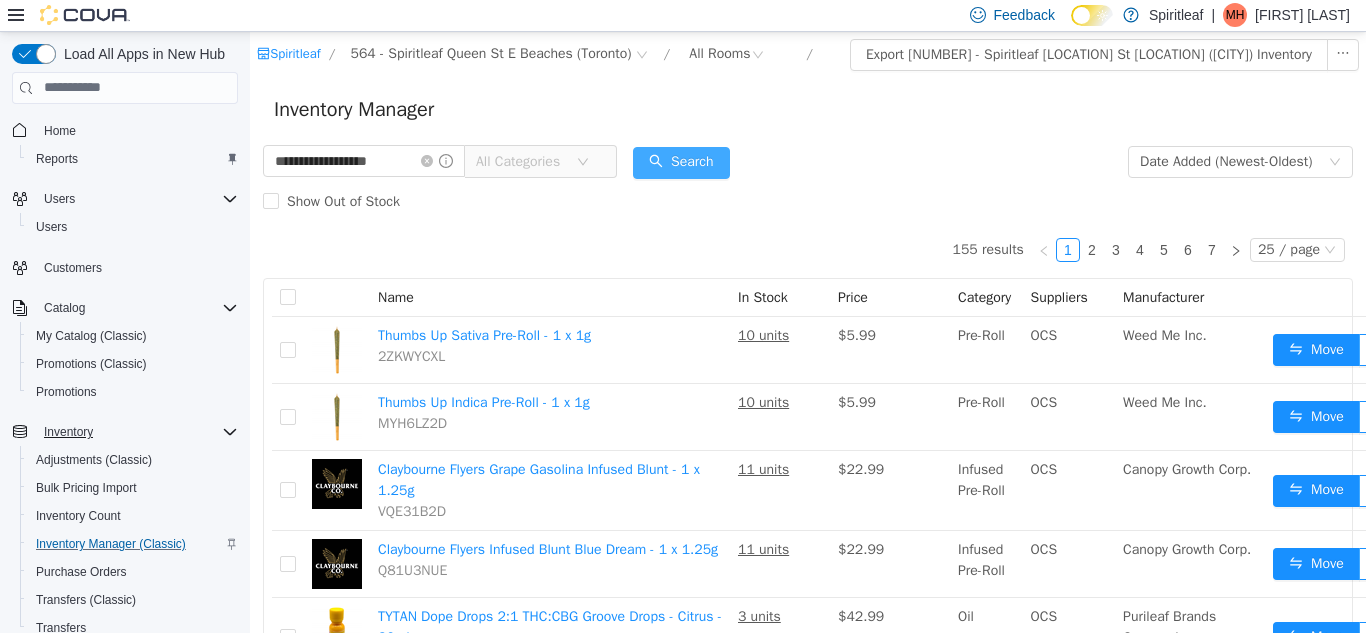 click on "Search" at bounding box center [681, 162] 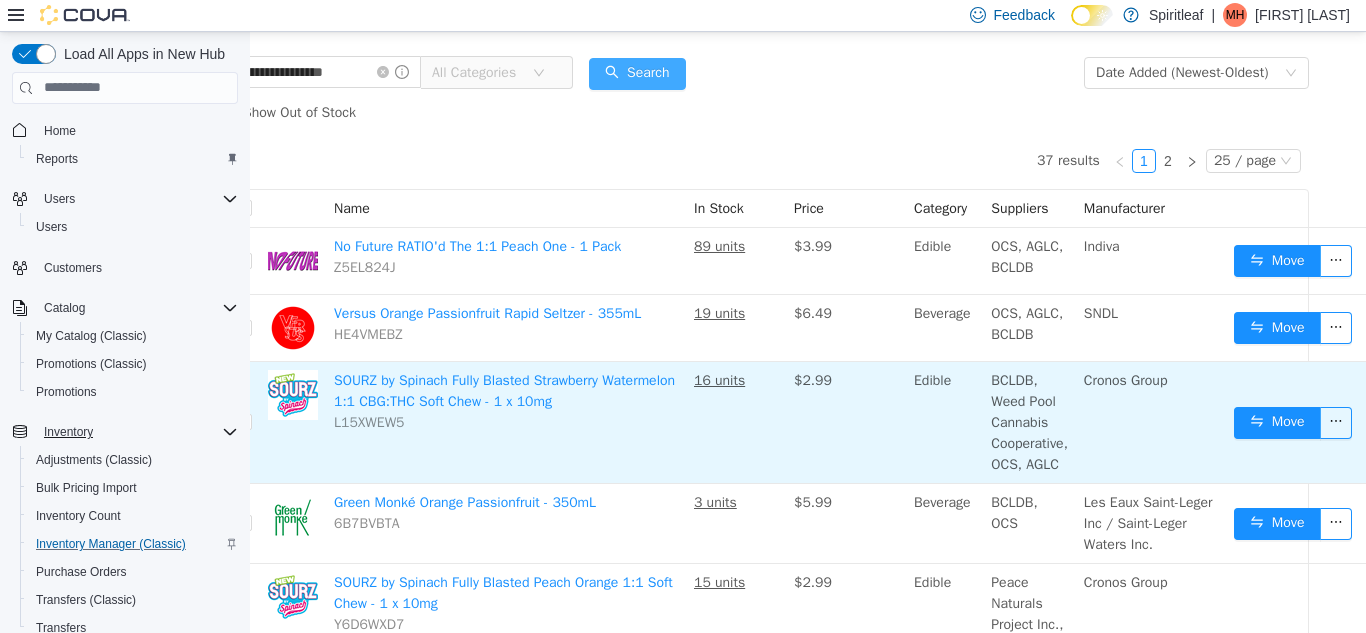 scroll, scrollTop: 0, scrollLeft: 62, axis: horizontal 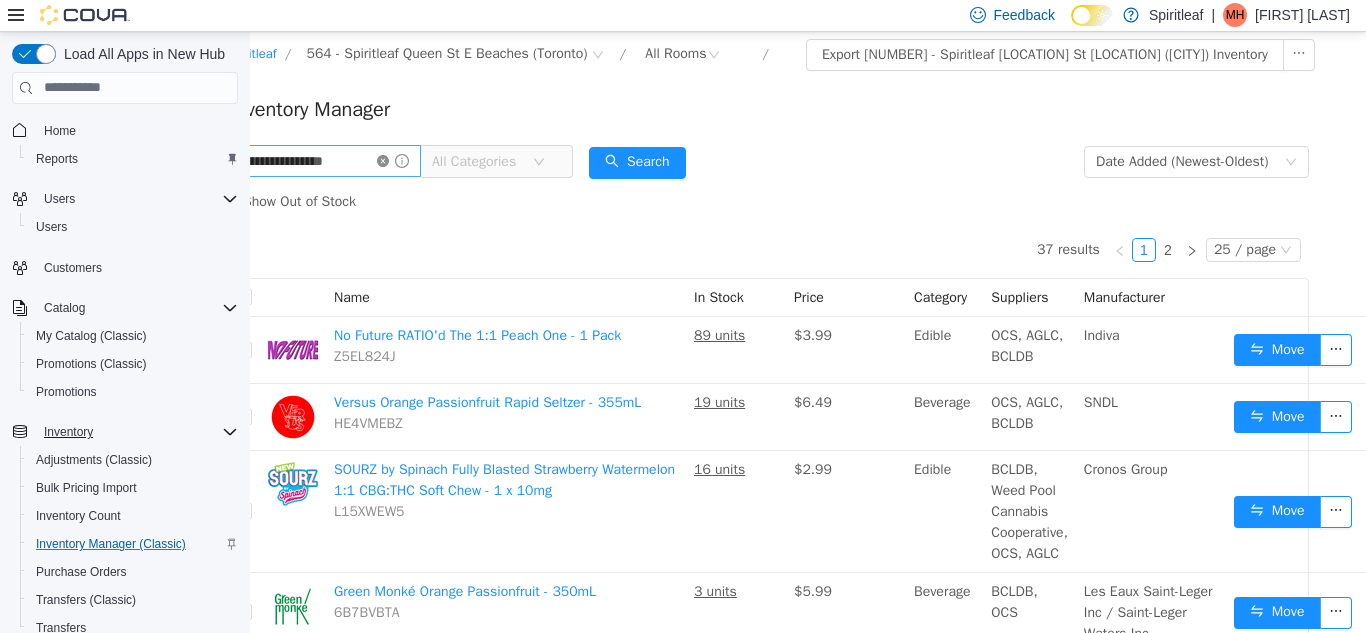 click 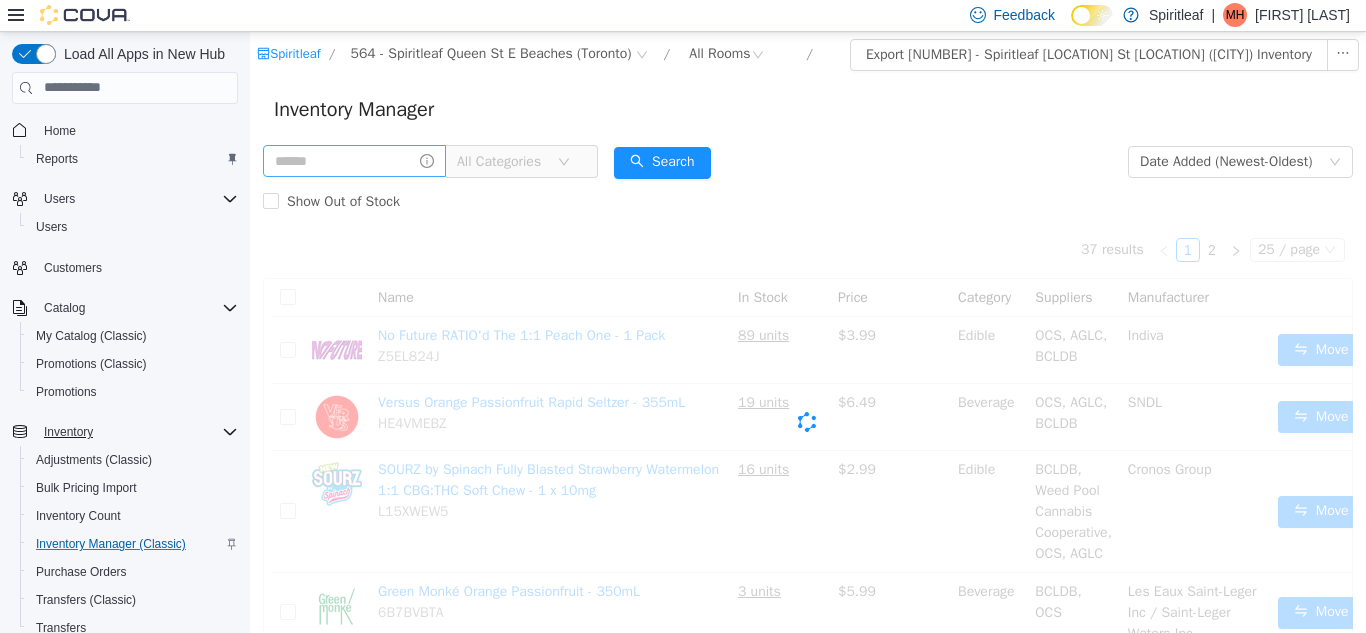scroll, scrollTop: 0, scrollLeft: 0, axis: both 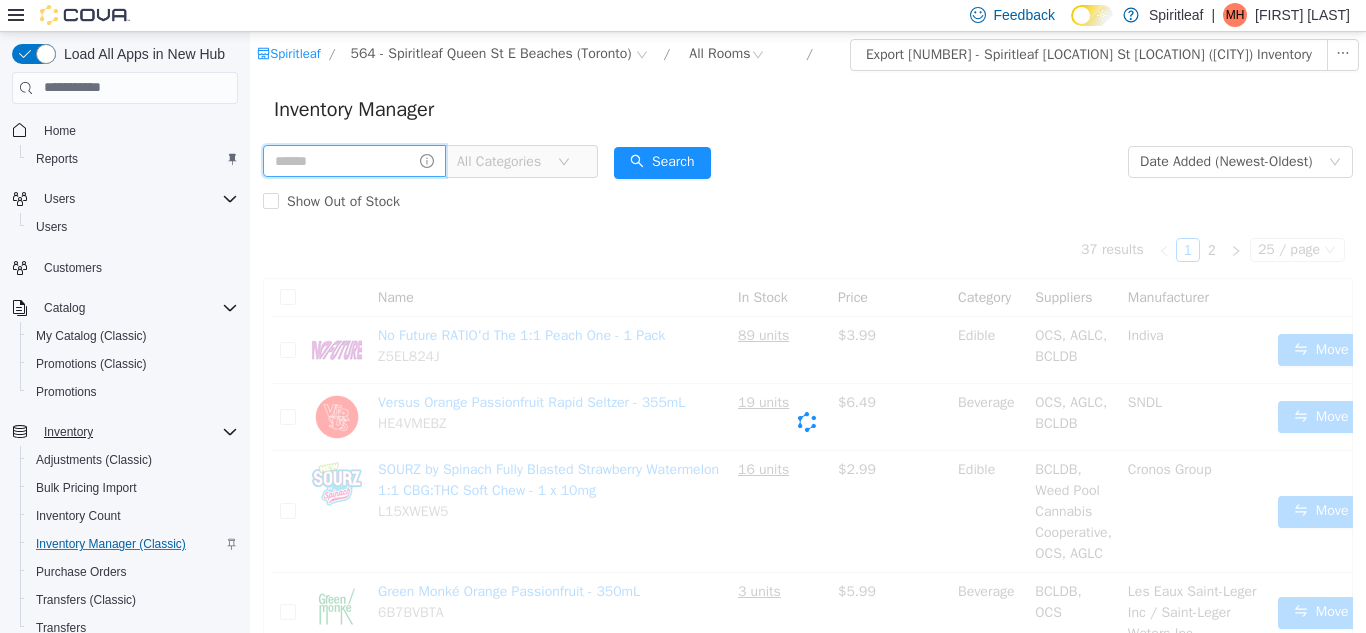 click at bounding box center (354, 160) 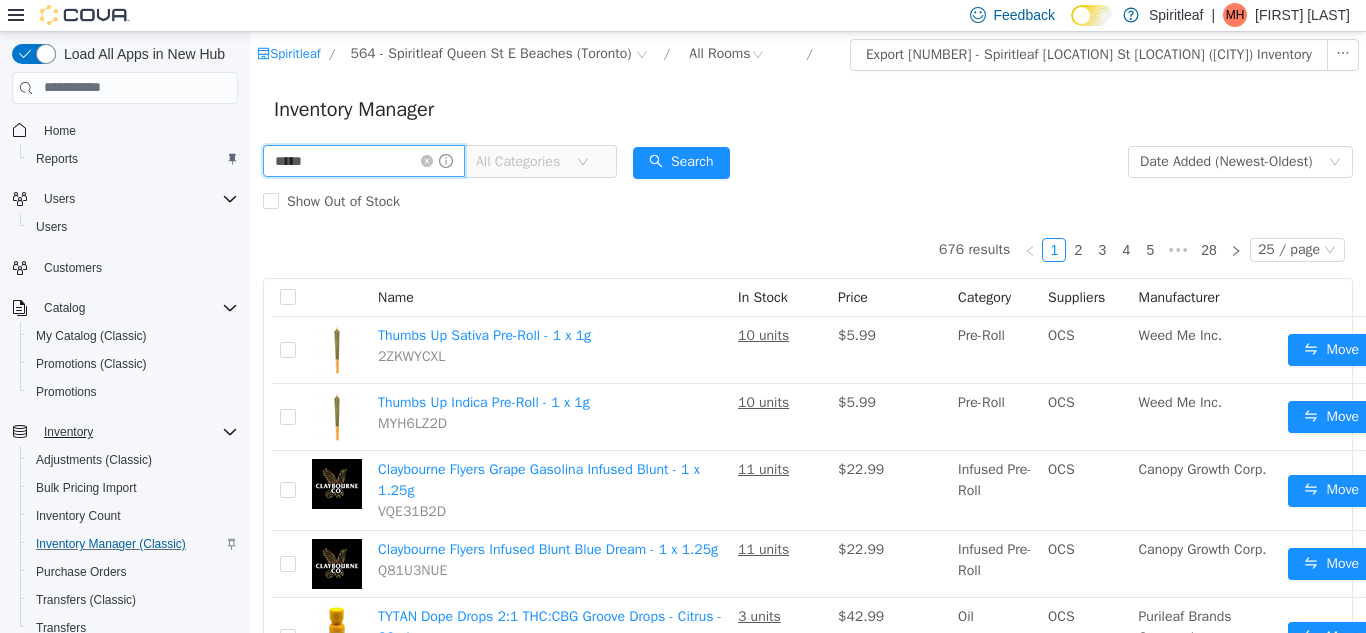 type on "*****" 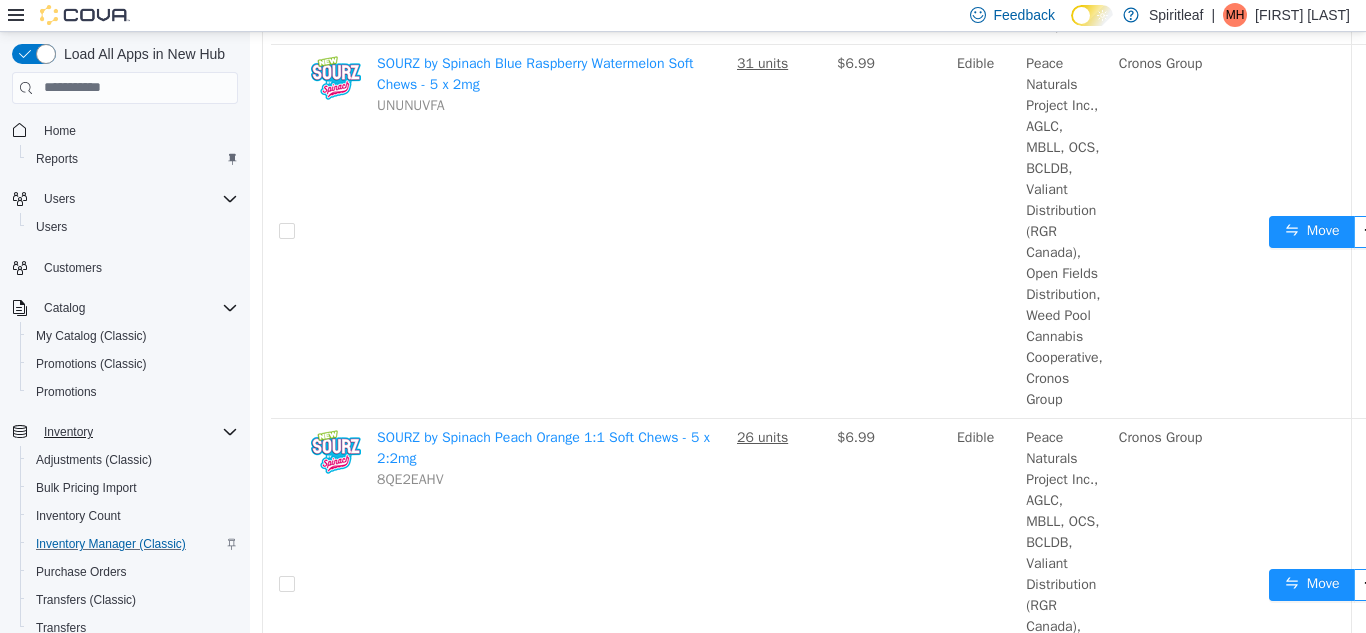 scroll, scrollTop: 4673, scrollLeft: 1, axis: both 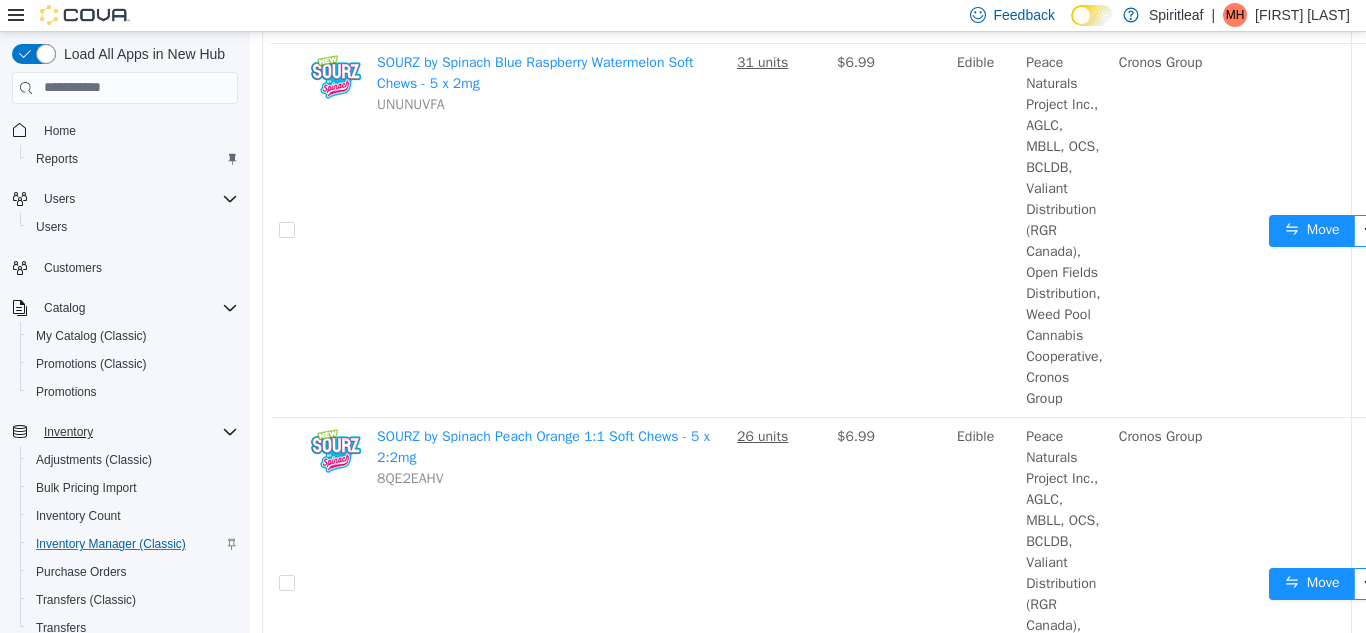 click on "SOURZ by Spinach Peach Orange 1:1 Soft Chews - 5 x 2:2mg 8QE2EAHV" at bounding box center (549, 582) 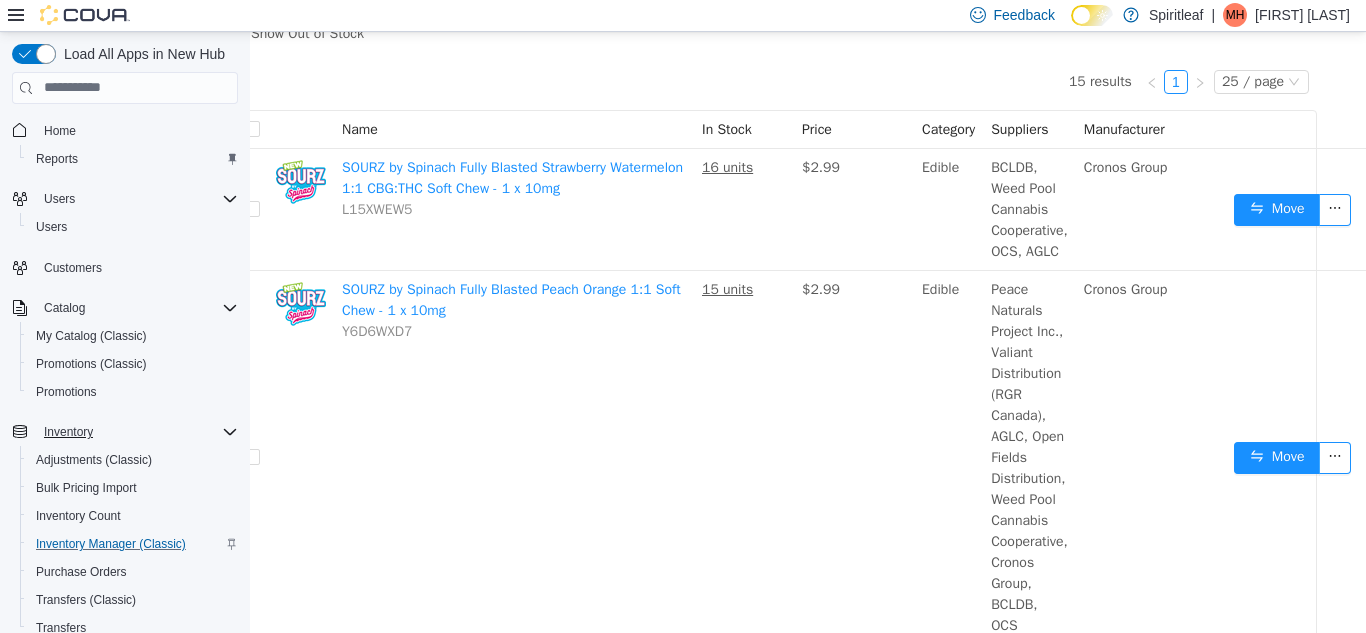 scroll, scrollTop: 170, scrollLeft: 59, axis: both 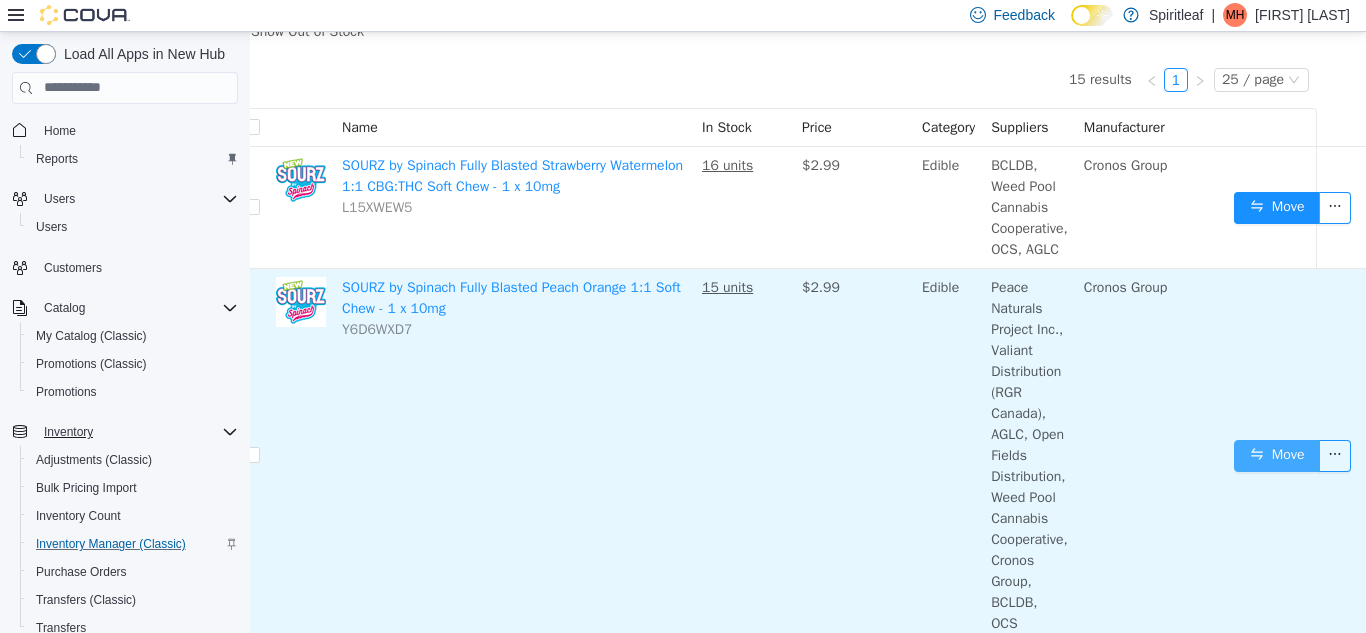 click on "Move" at bounding box center [1277, 455] 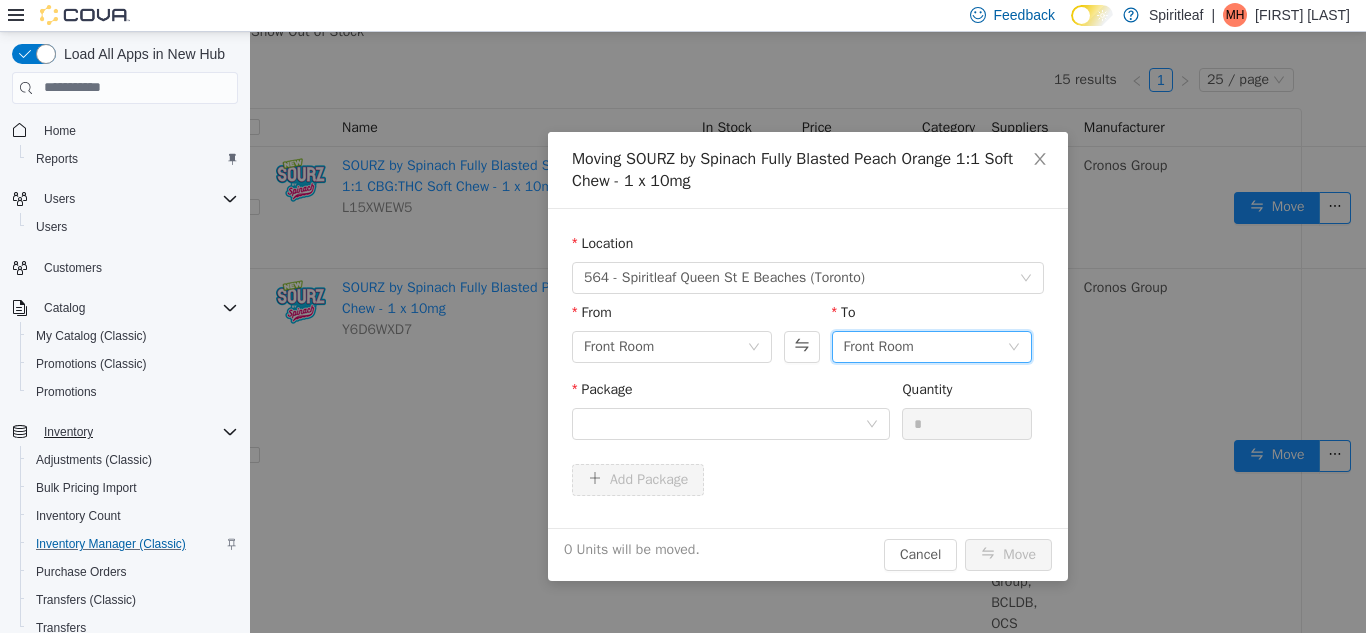 click on "Front Room" at bounding box center [879, 346] 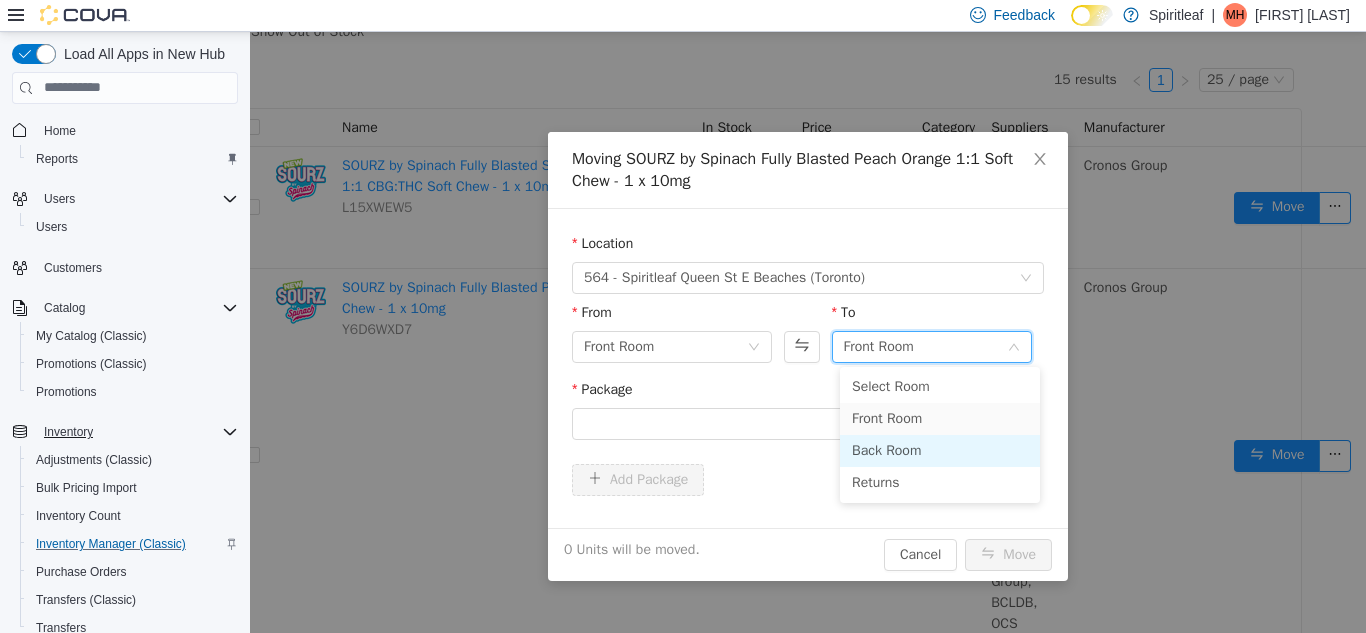 click on "Back Room" at bounding box center [940, 450] 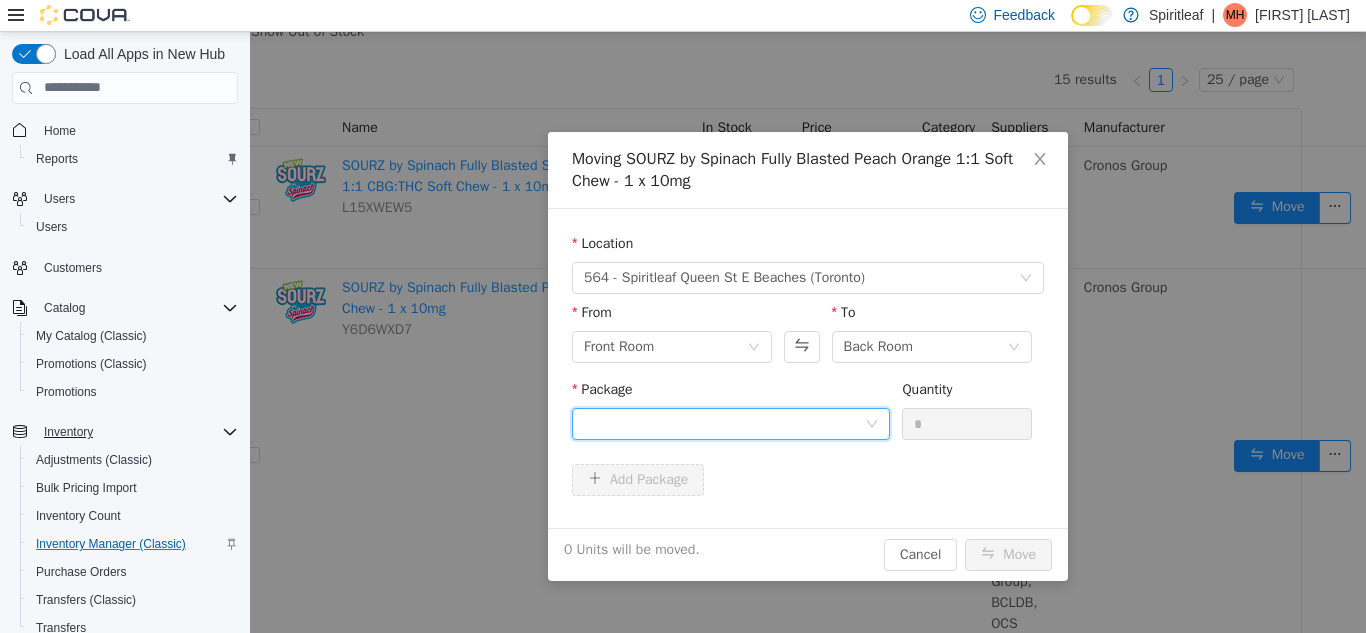 click at bounding box center (724, 423) 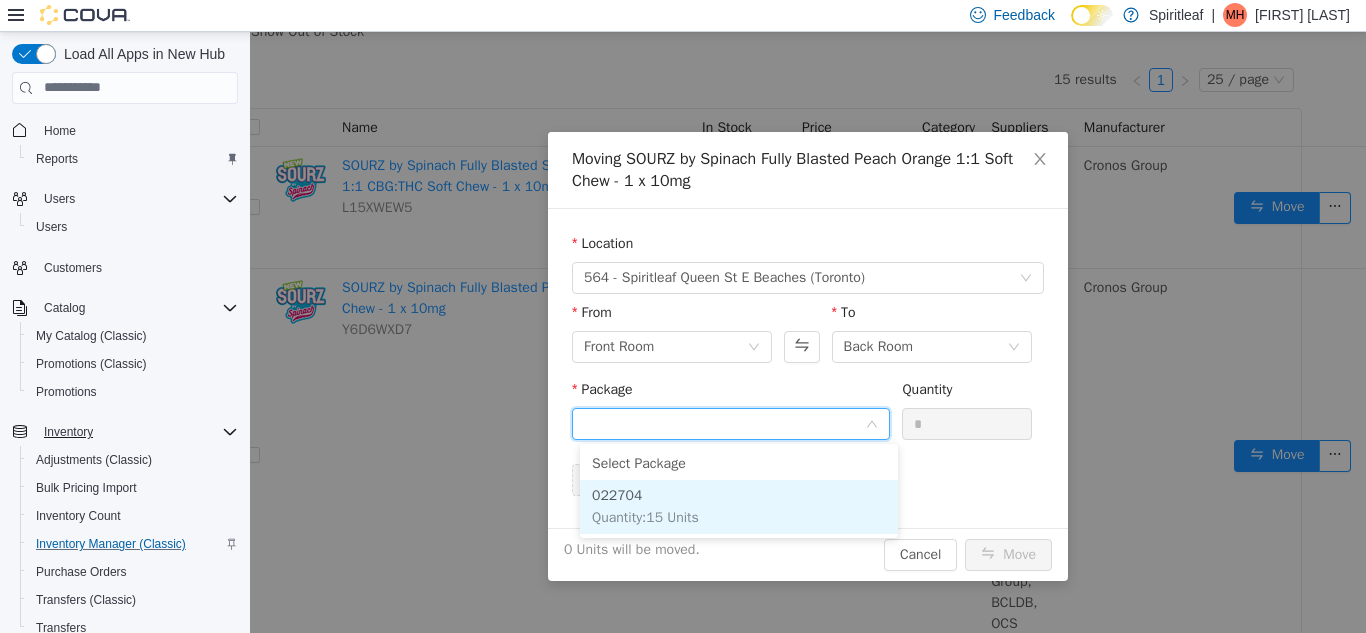 click on "022704 Quantity :  15 Units" at bounding box center (739, 506) 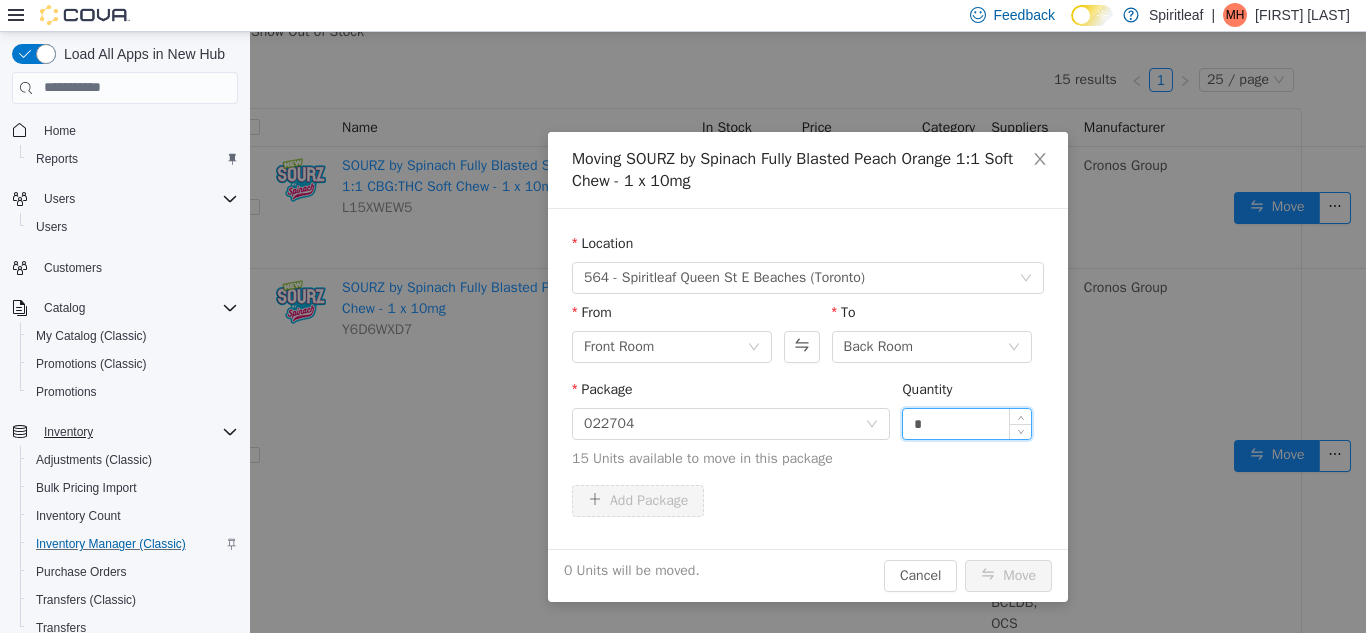 click on "*" at bounding box center [967, 423] 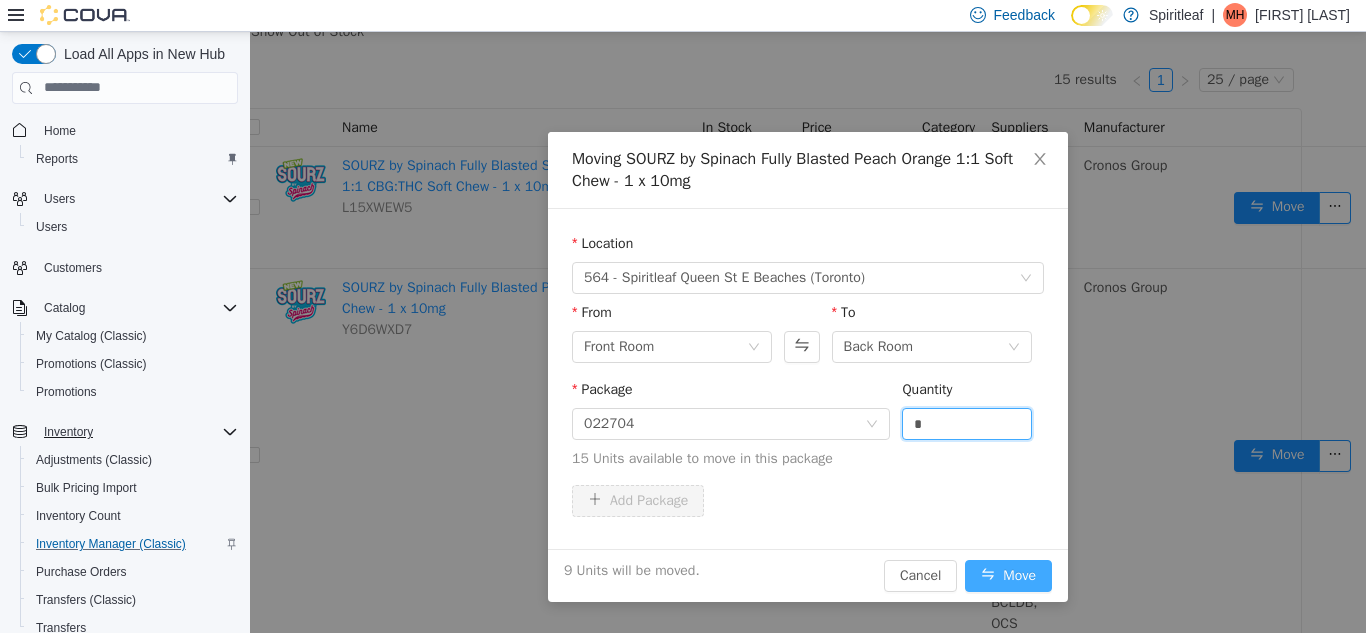 type on "*" 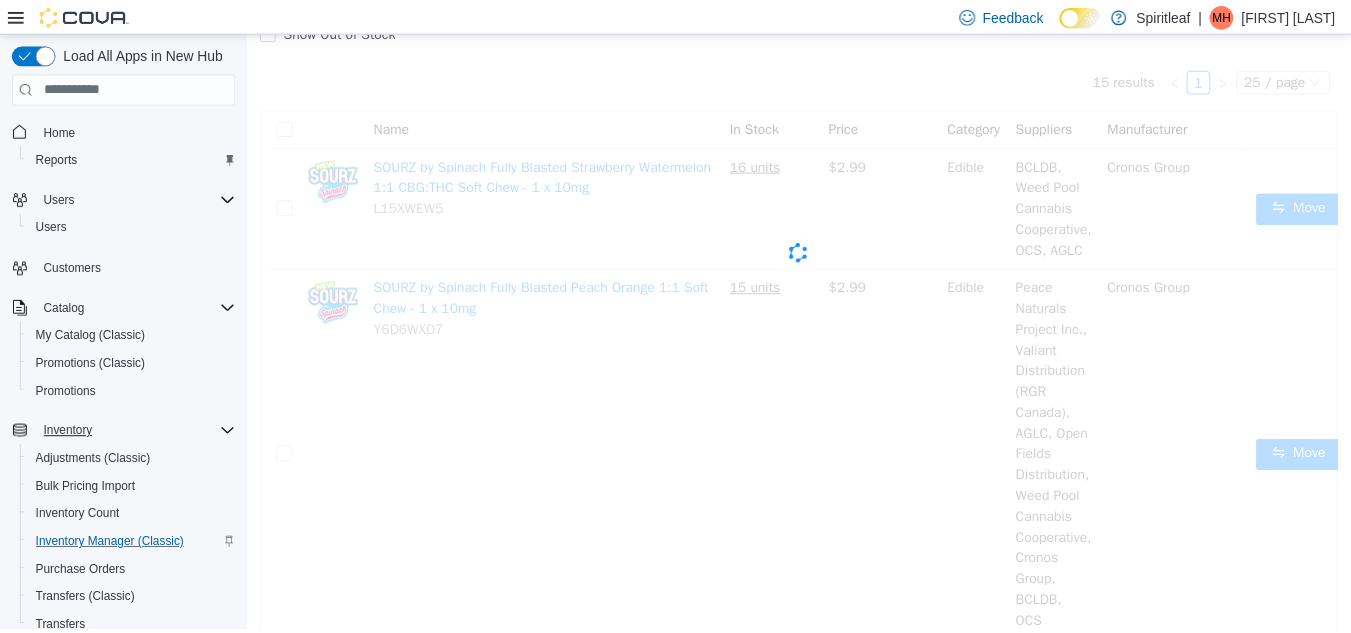 scroll, scrollTop: 170, scrollLeft: 0, axis: vertical 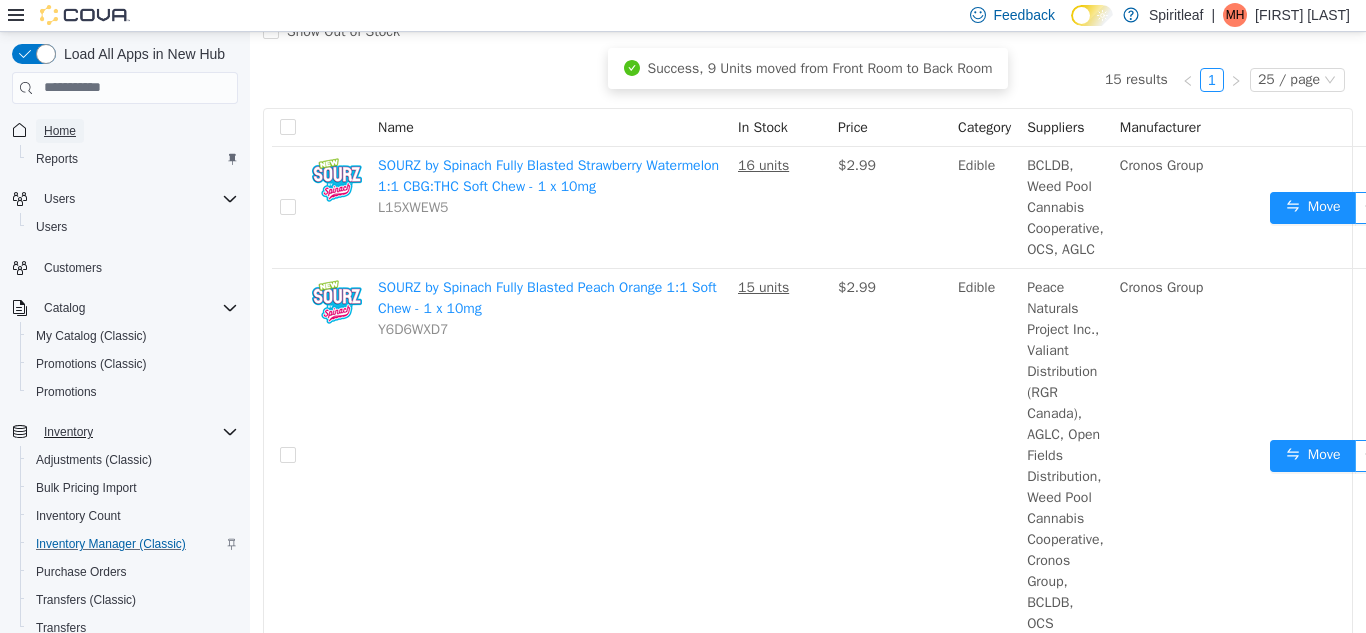 click on "Home" at bounding box center (60, 131) 